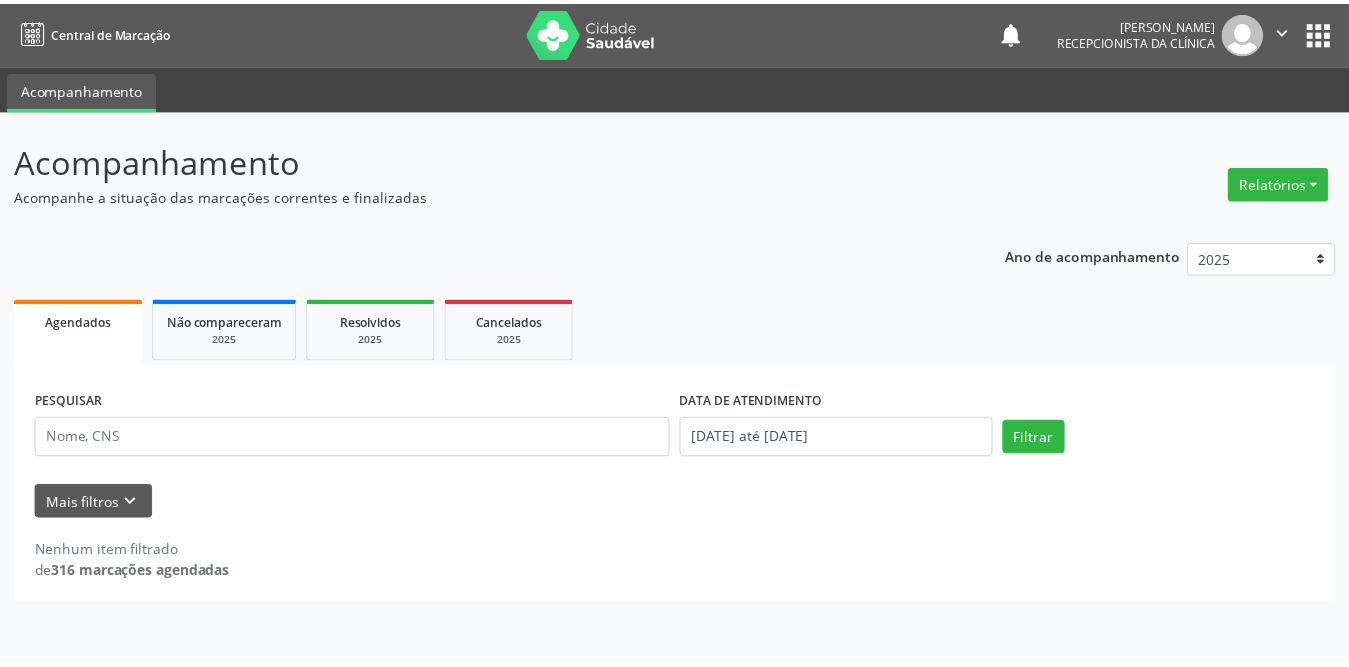 scroll, scrollTop: 0, scrollLeft: 0, axis: both 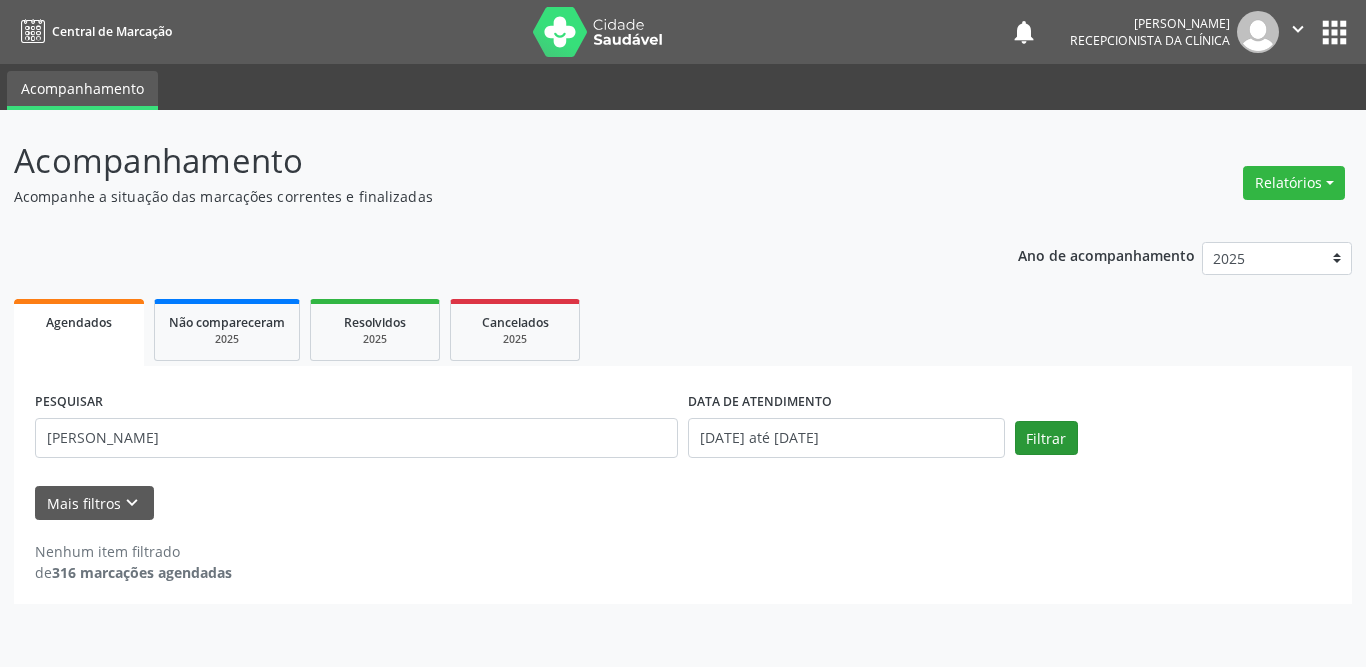 type on "[PERSON_NAME]" 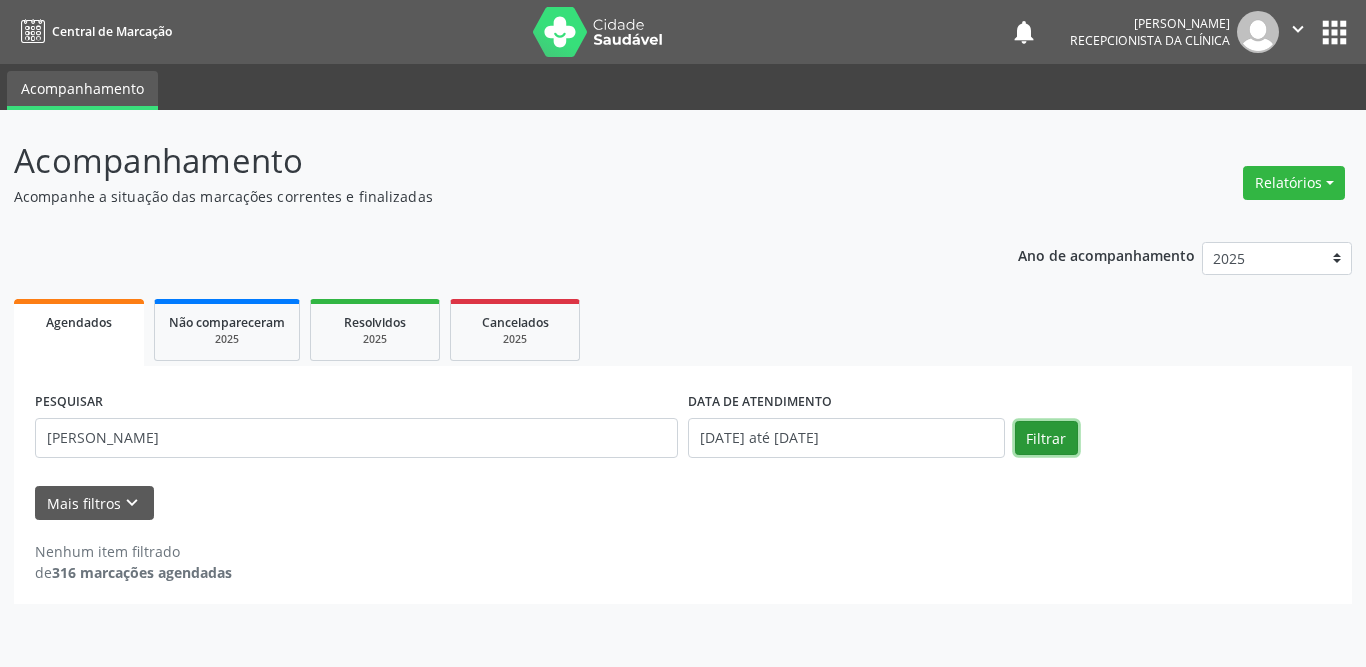 click on "Filtrar" at bounding box center (1046, 438) 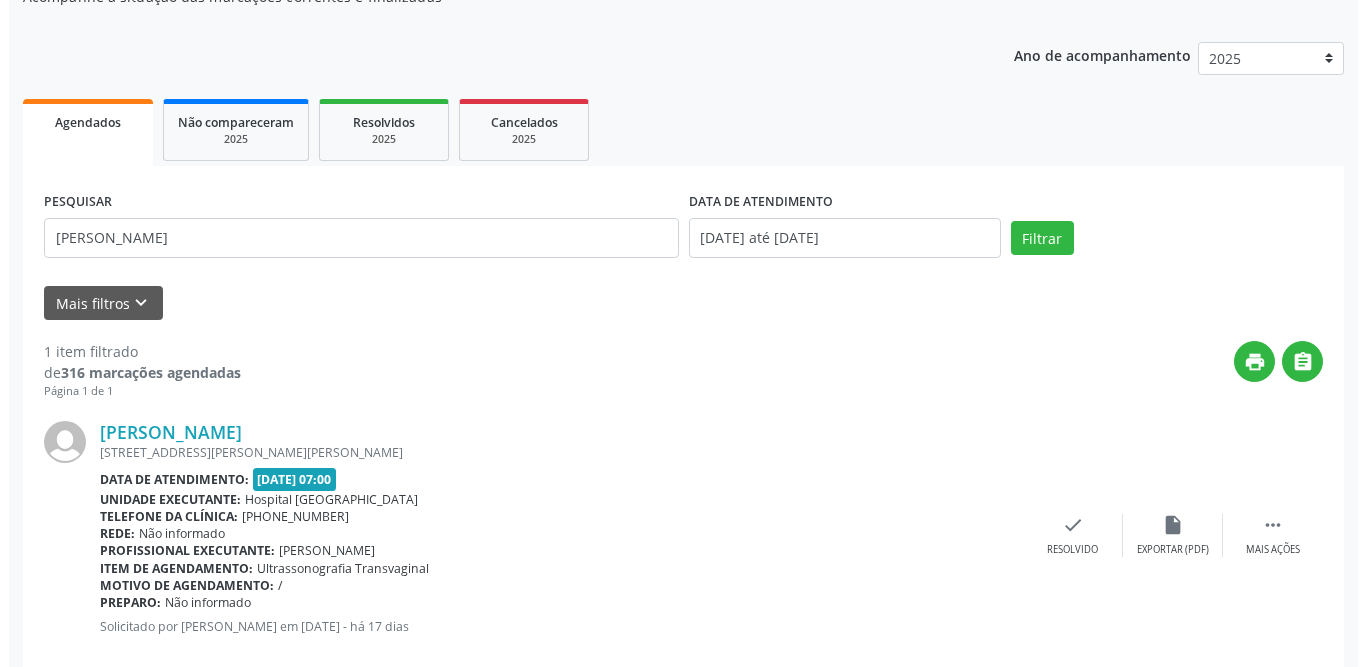 scroll, scrollTop: 238, scrollLeft: 0, axis: vertical 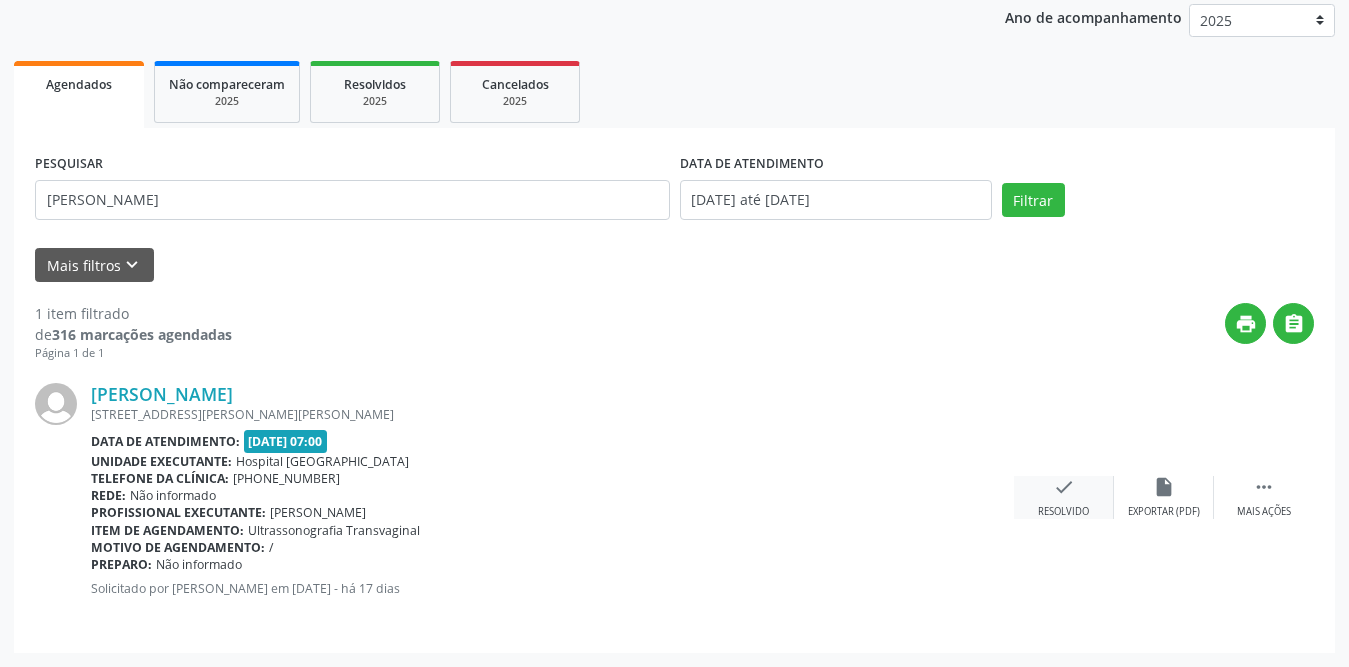 click on "check" at bounding box center [1064, 487] 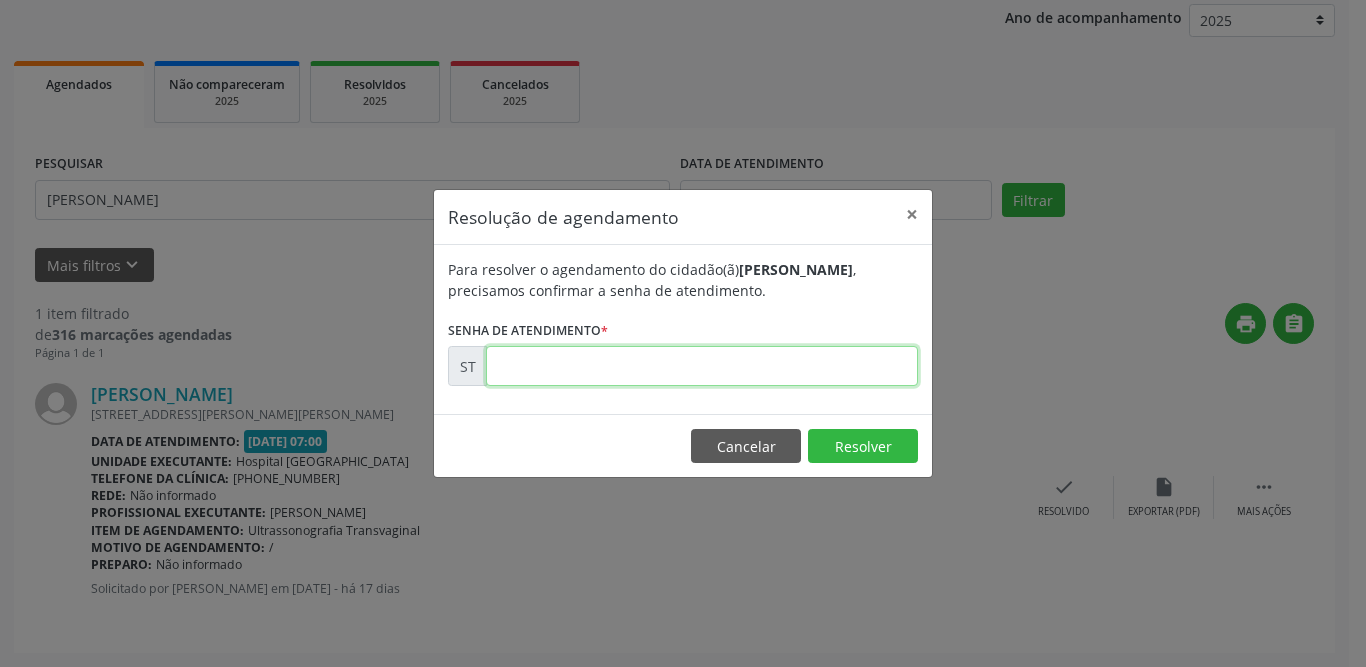 click at bounding box center (702, 366) 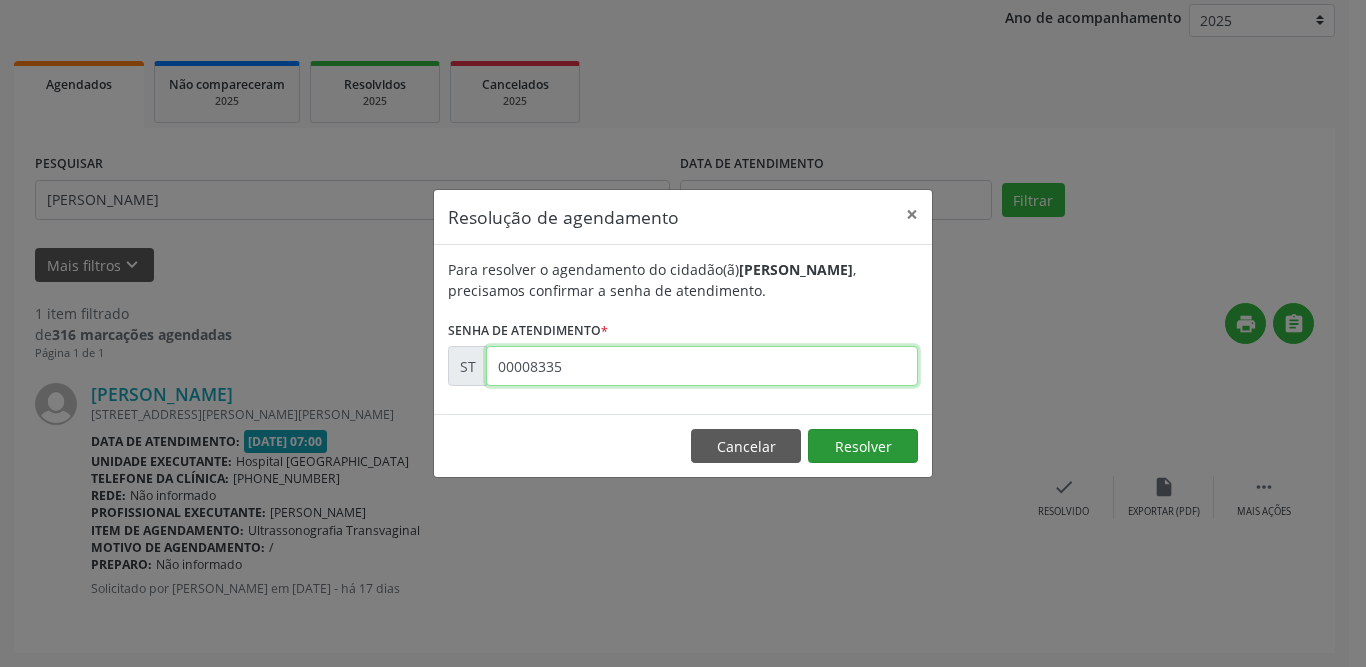 type on "00008335" 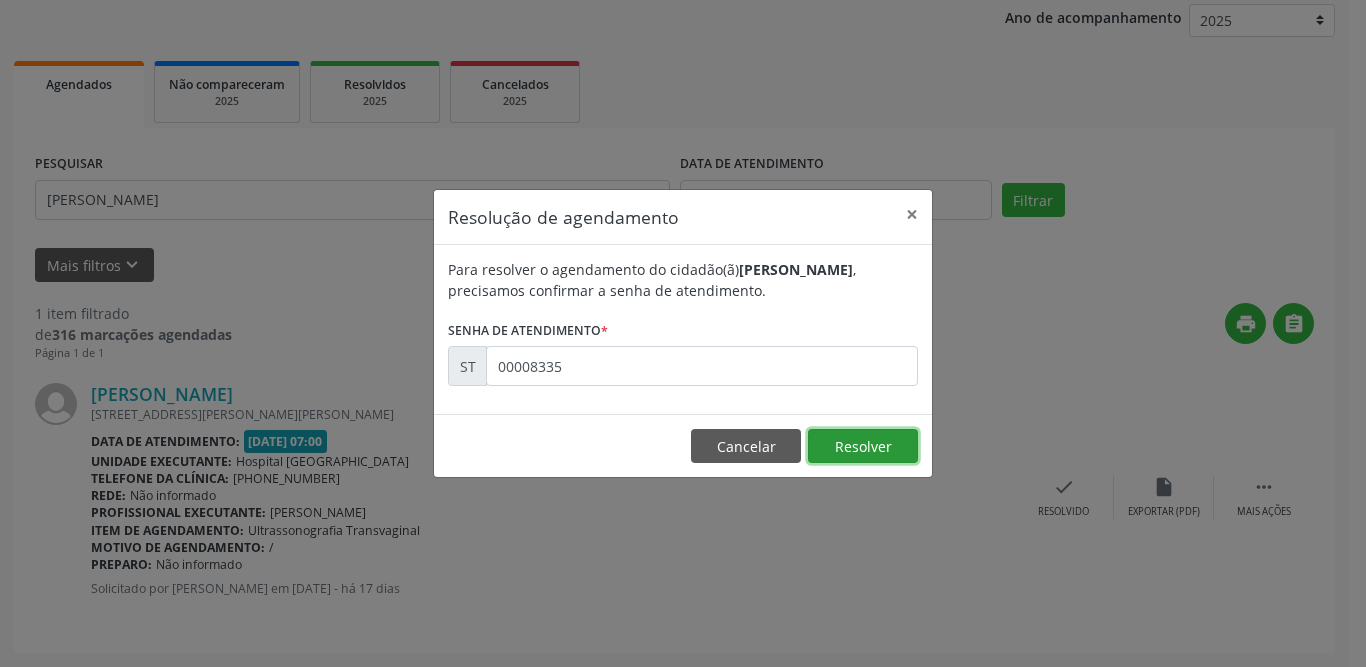 click on "Resolver" at bounding box center (863, 446) 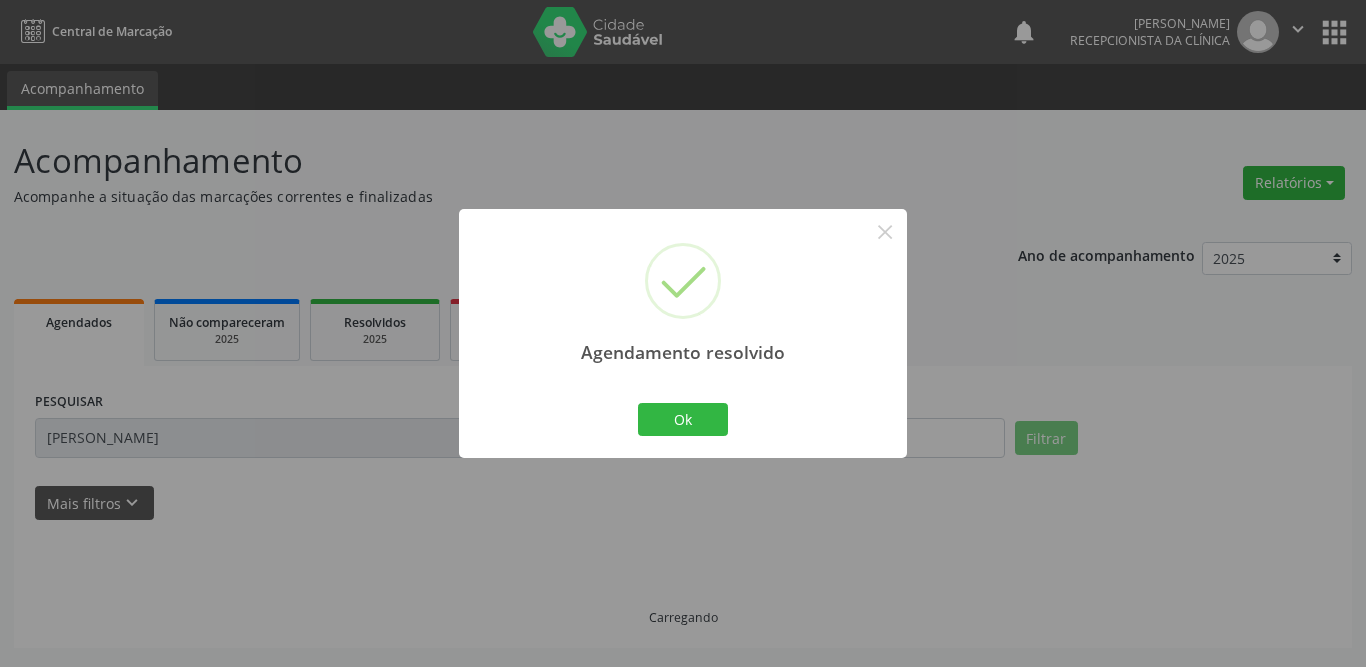 scroll, scrollTop: 0, scrollLeft: 0, axis: both 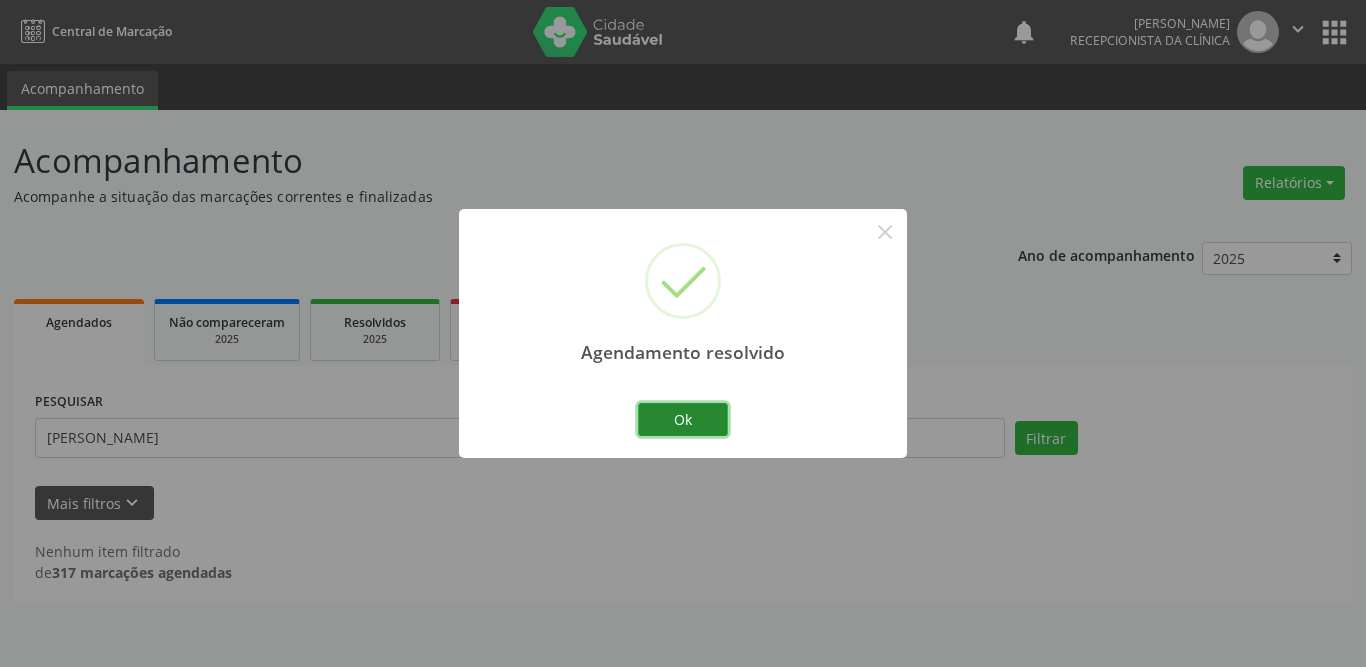 click on "Ok" at bounding box center (683, 420) 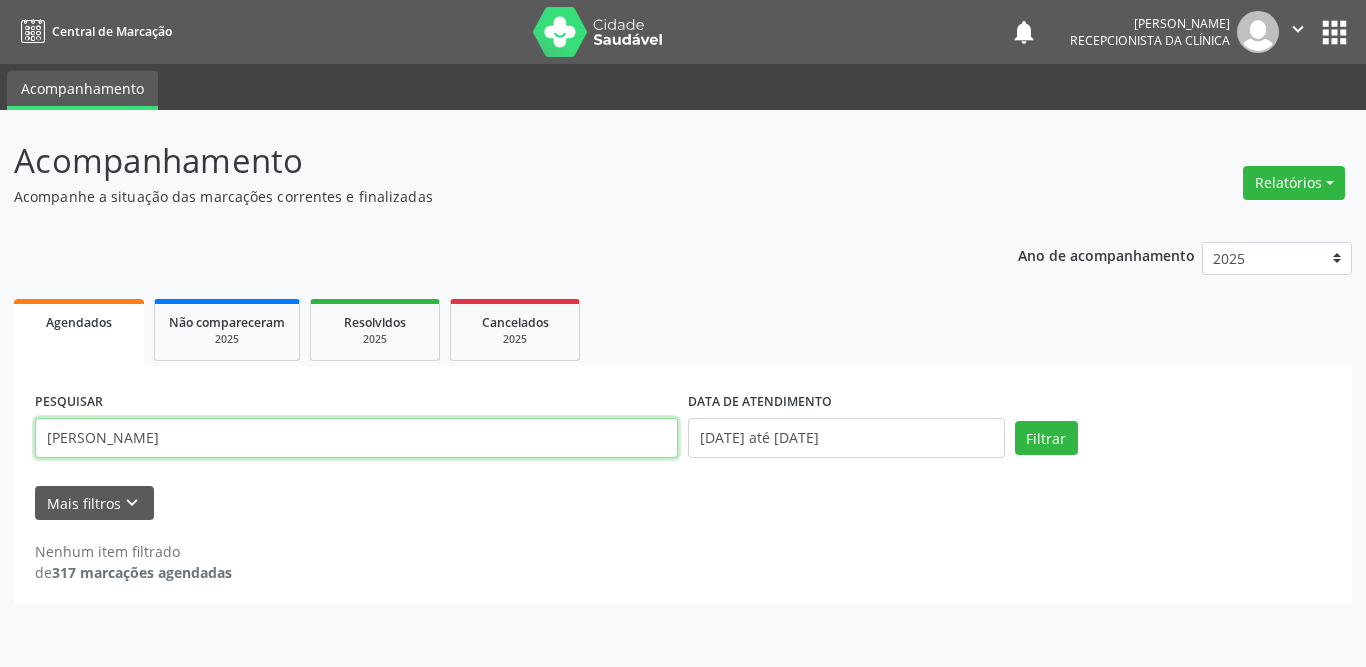 drag, startPoint x: 164, startPoint y: 435, endPoint x: 14, endPoint y: 434, distance: 150.00333 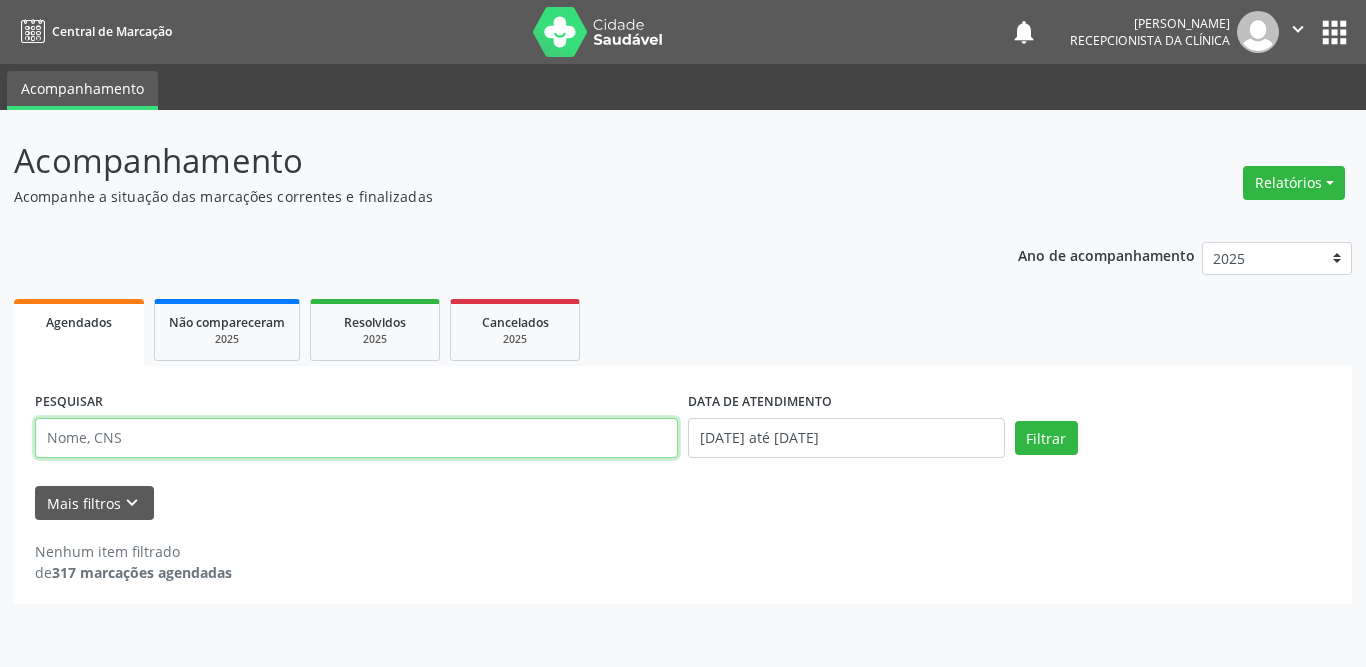 type 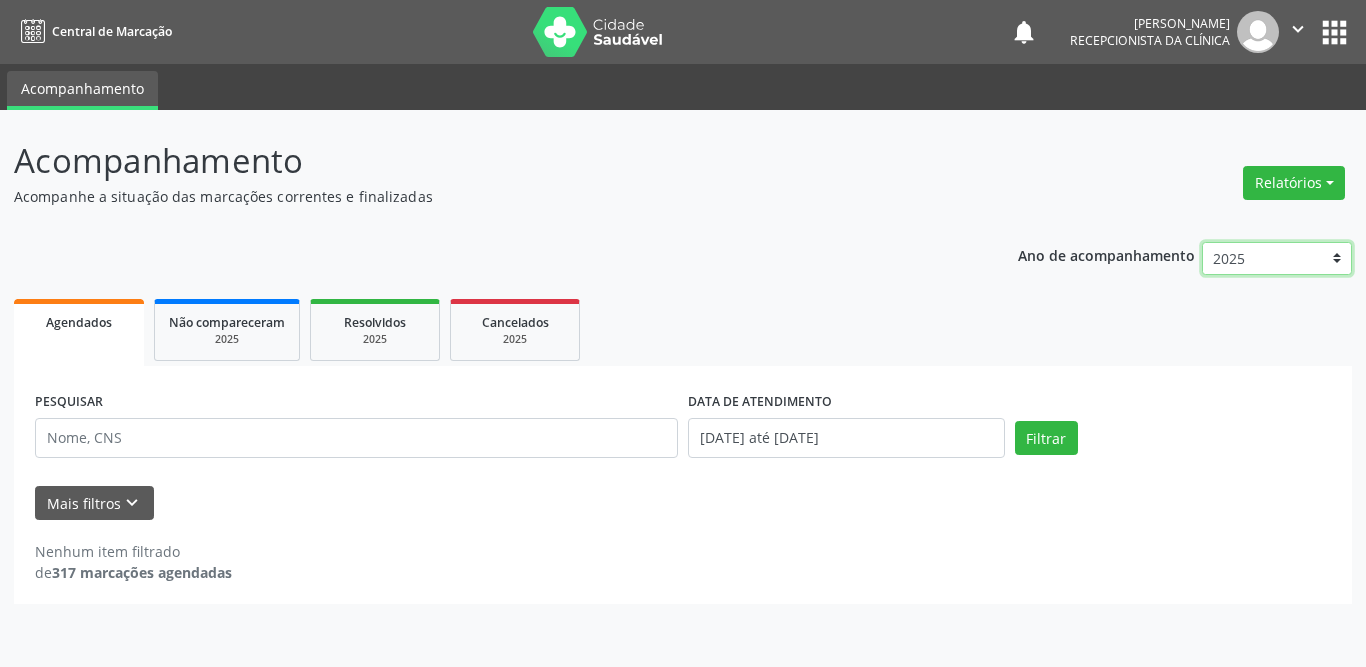 click on "2025 2024" at bounding box center [1277, 259] 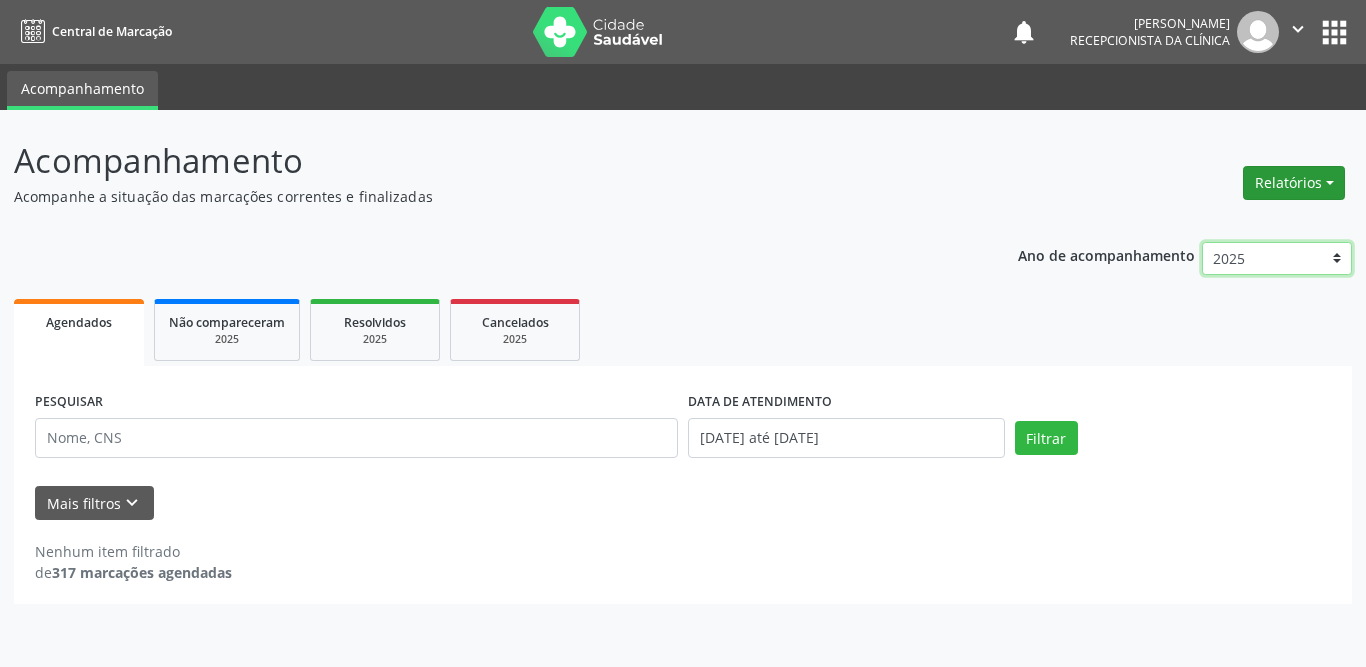 click on "Relatórios" at bounding box center (1294, 183) 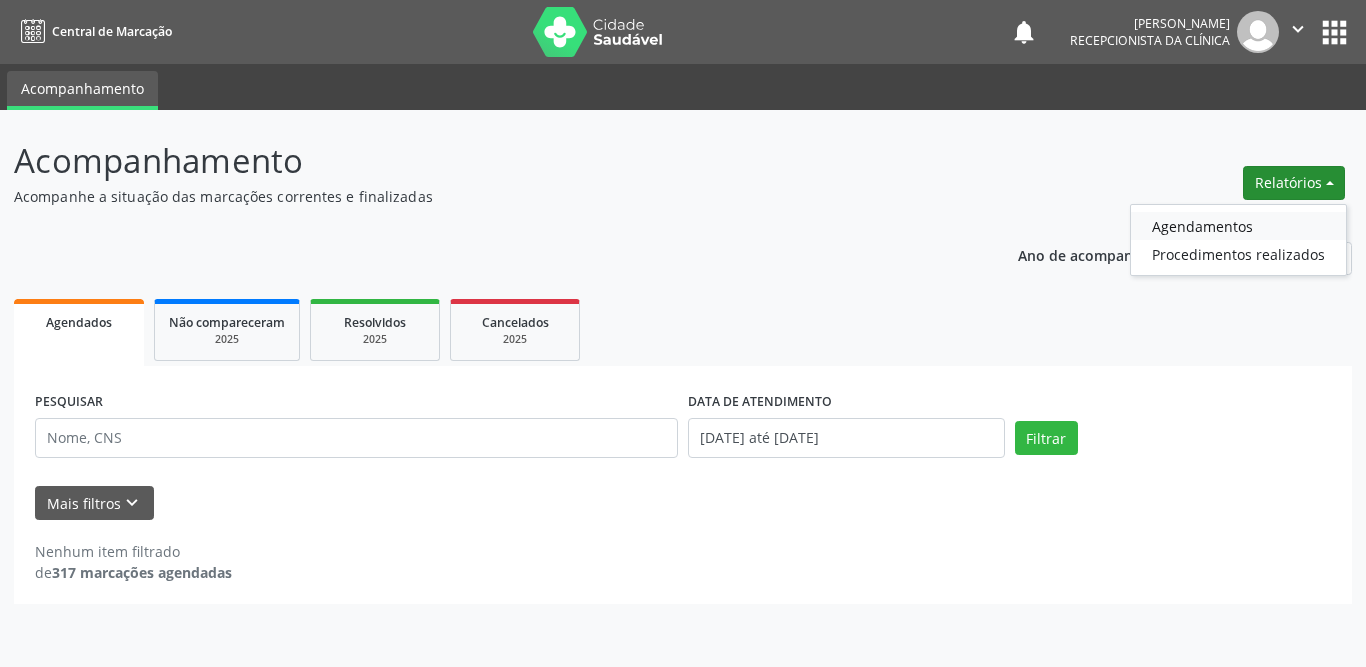 click on "Agendamentos" at bounding box center [1238, 226] 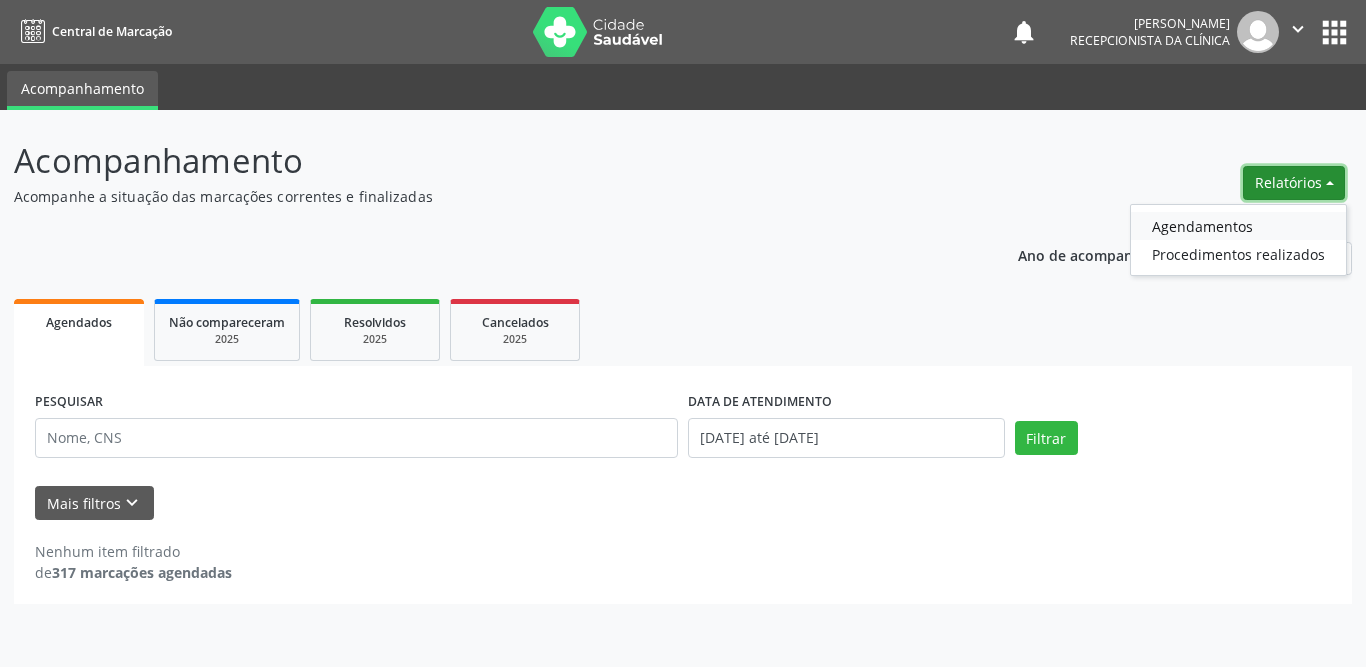 select on "6" 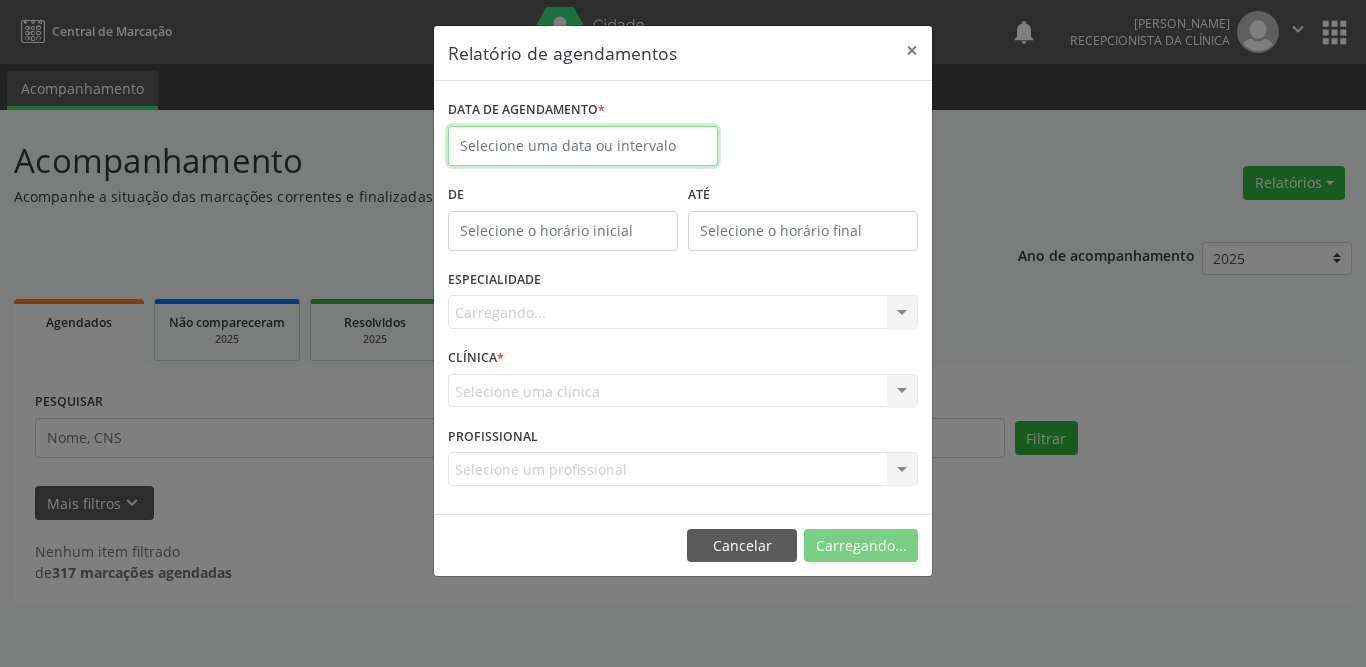 click at bounding box center [583, 146] 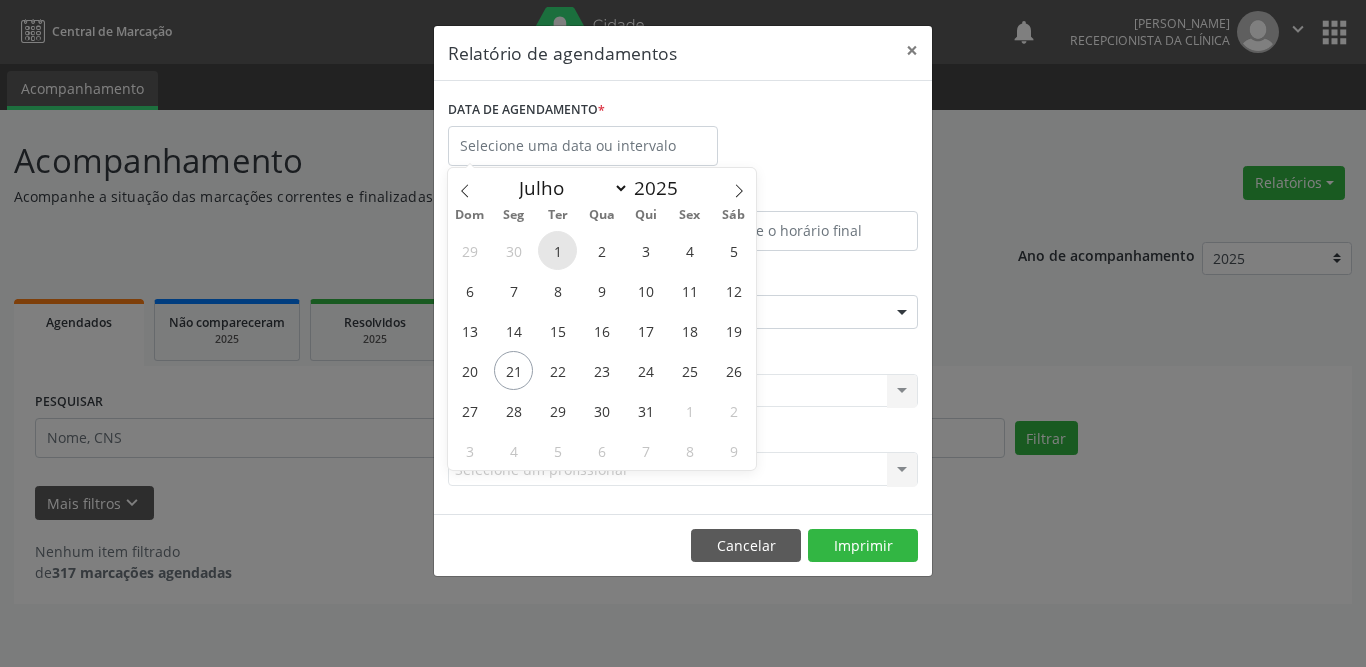 click on "1" at bounding box center [557, 250] 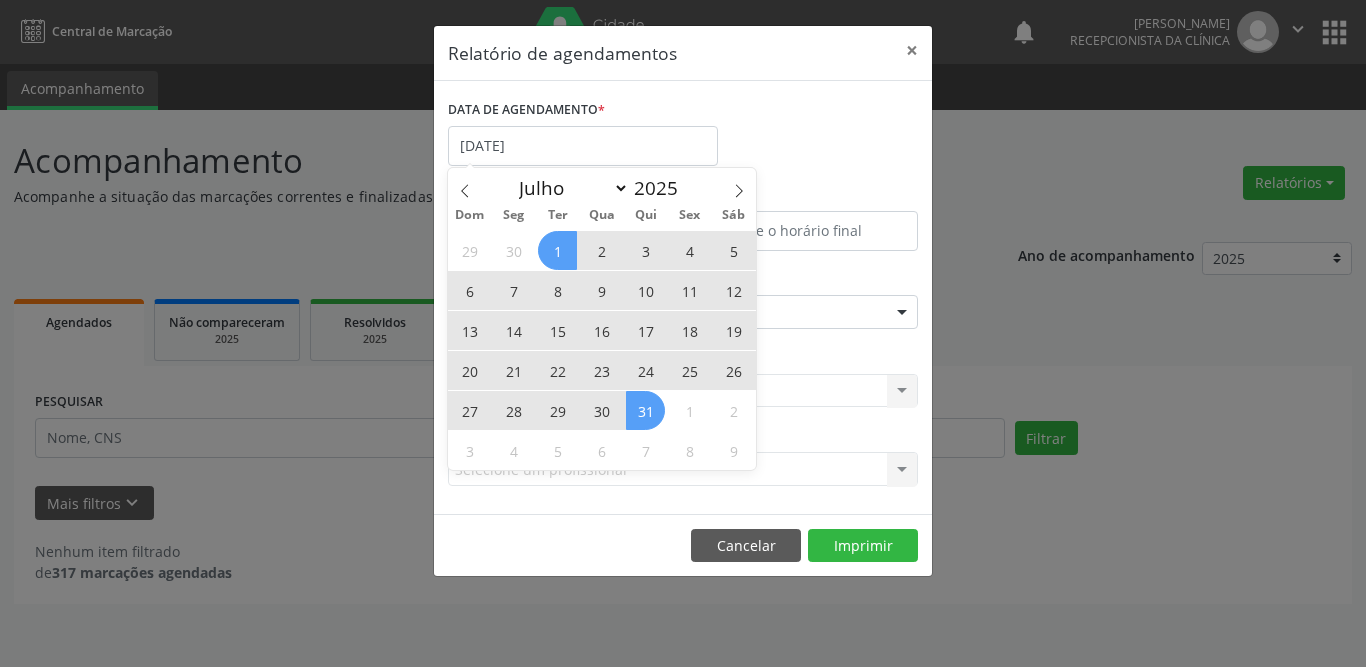 click on "31" at bounding box center [645, 410] 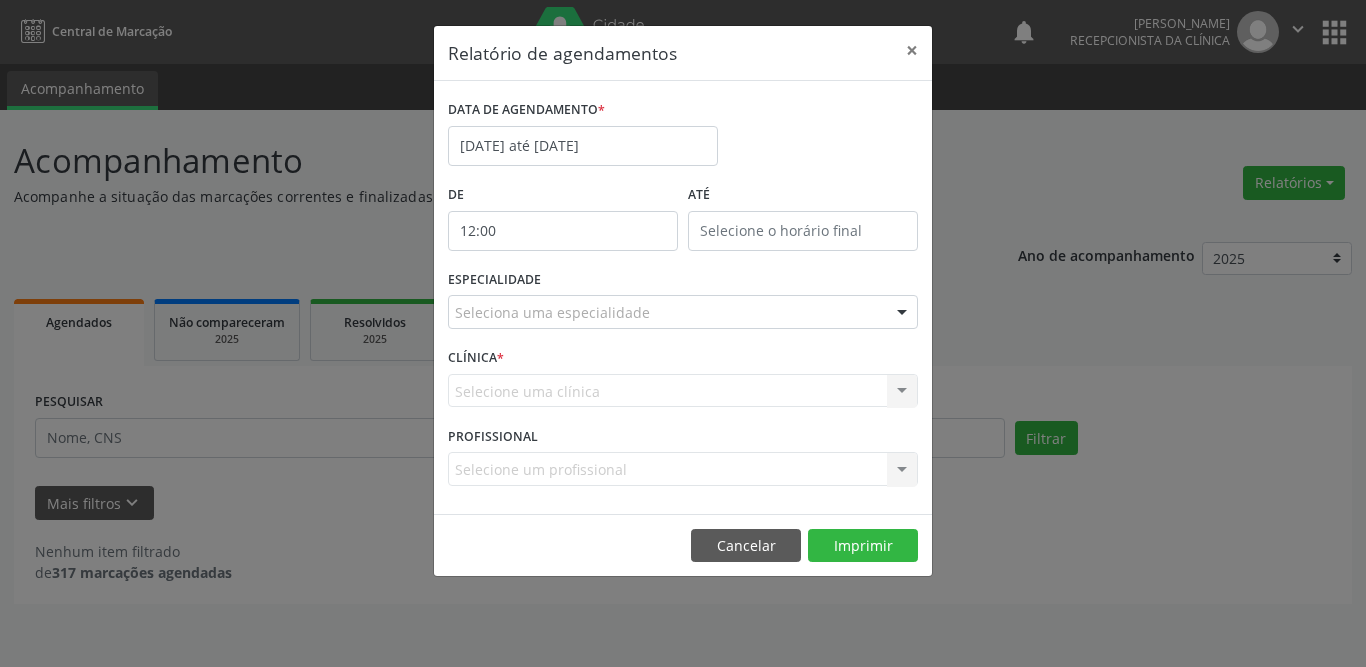 click on "12:00" at bounding box center (563, 231) 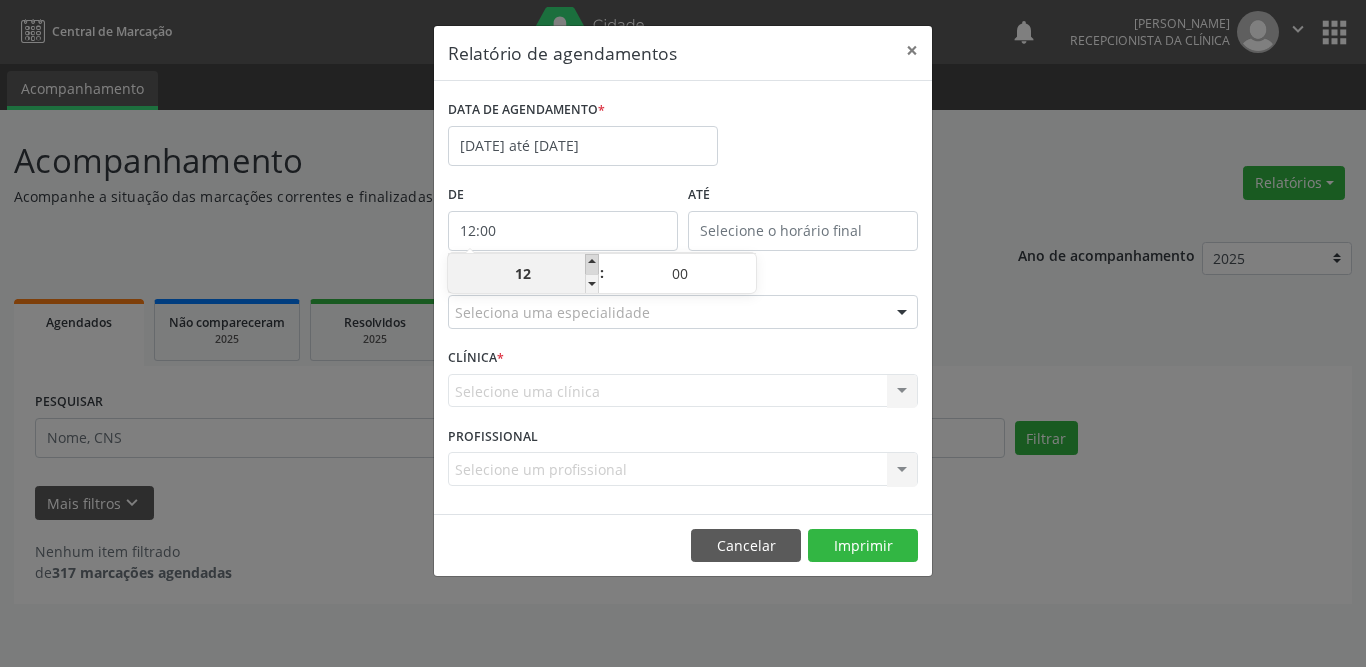 click at bounding box center (592, 264) 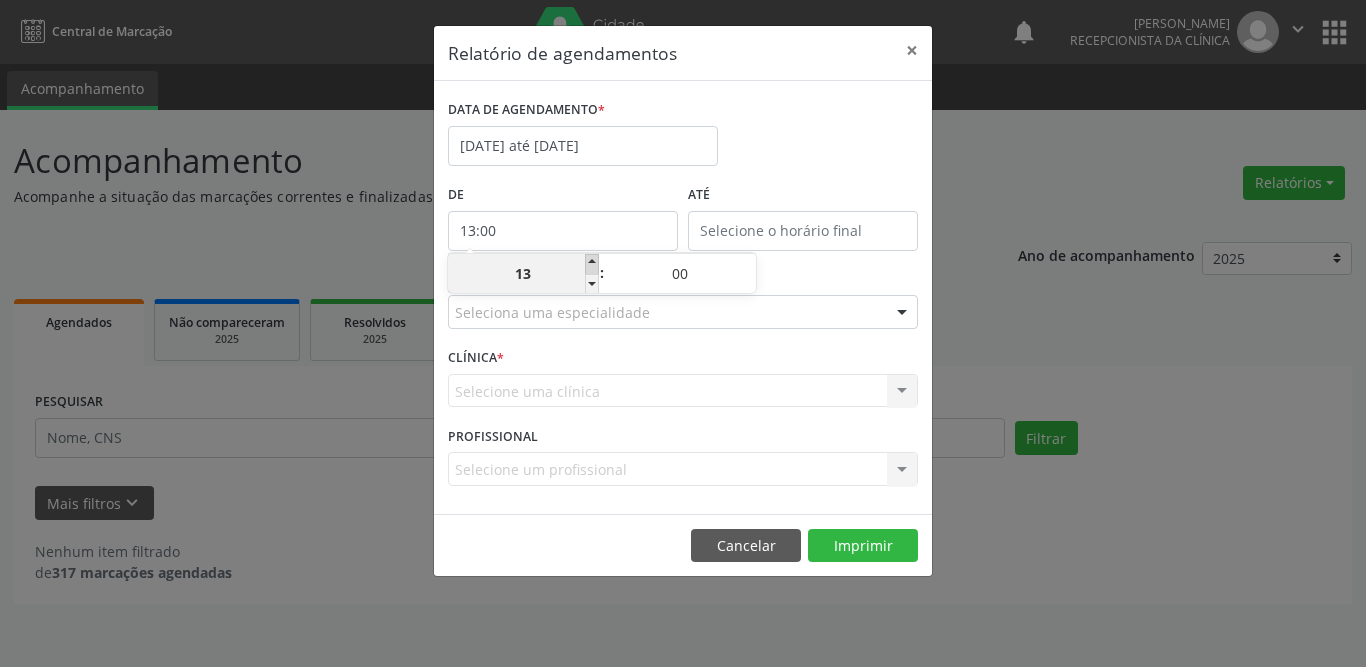 click at bounding box center (592, 264) 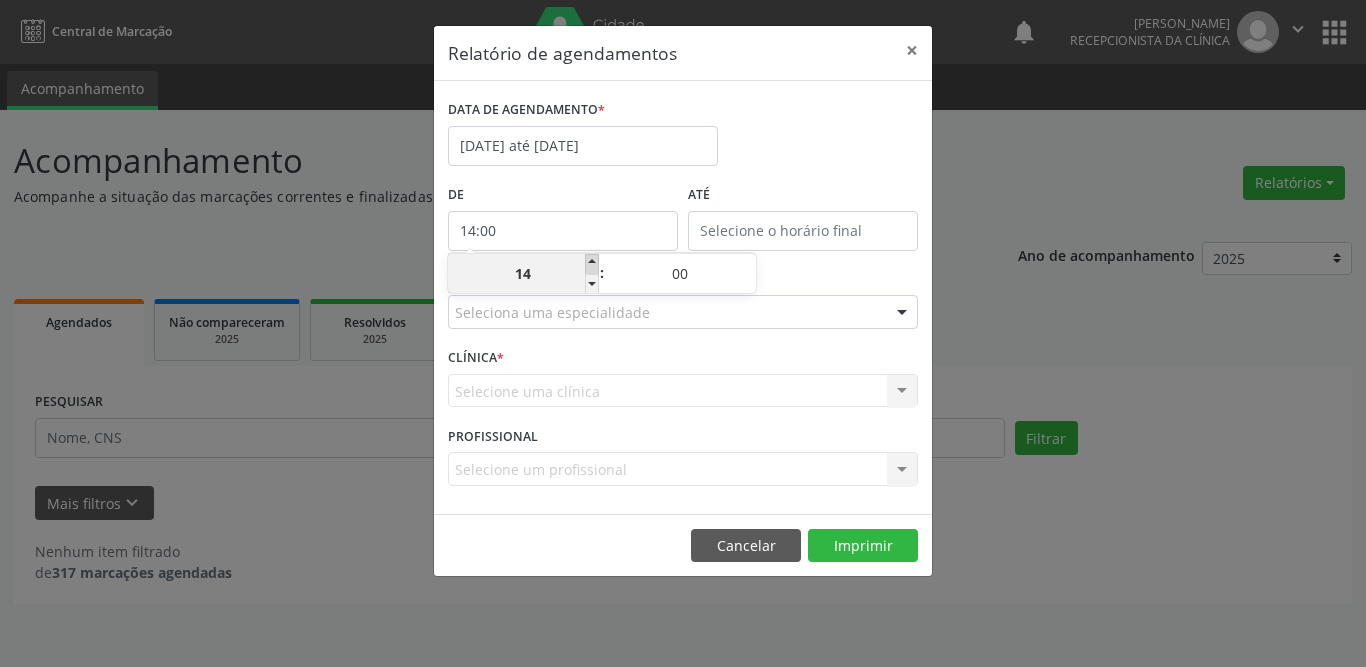 click at bounding box center (592, 264) 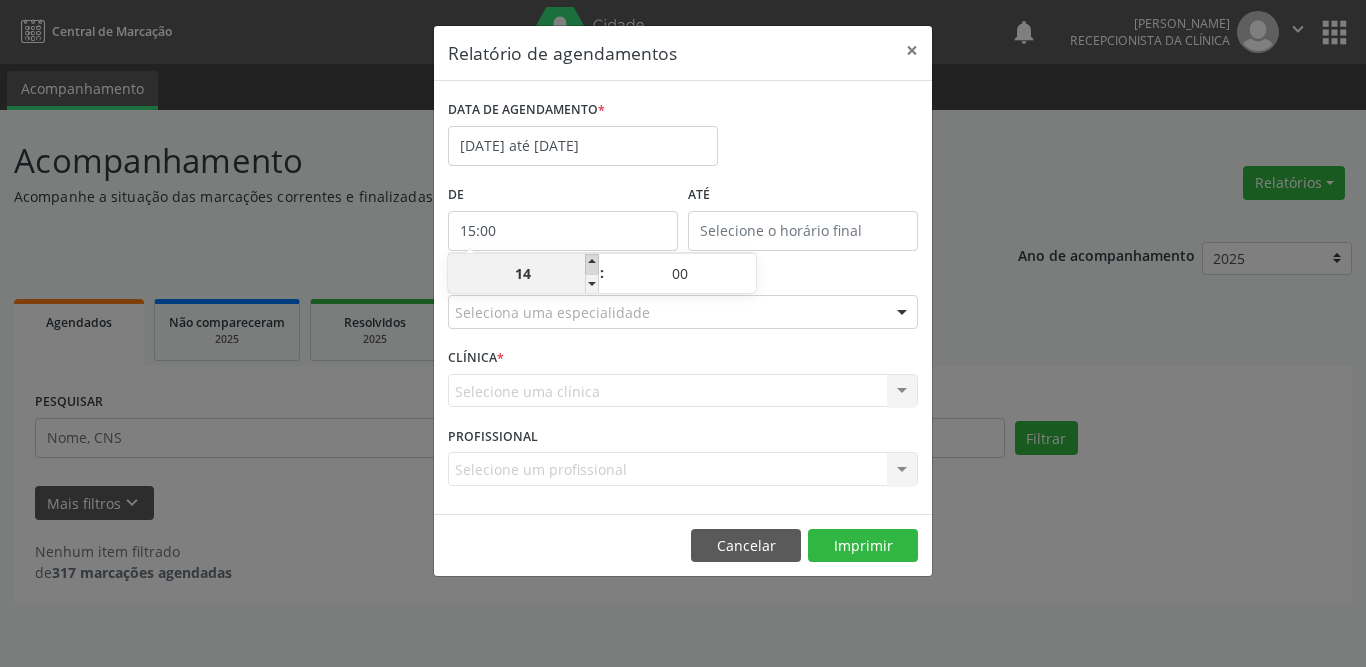 type on "15" 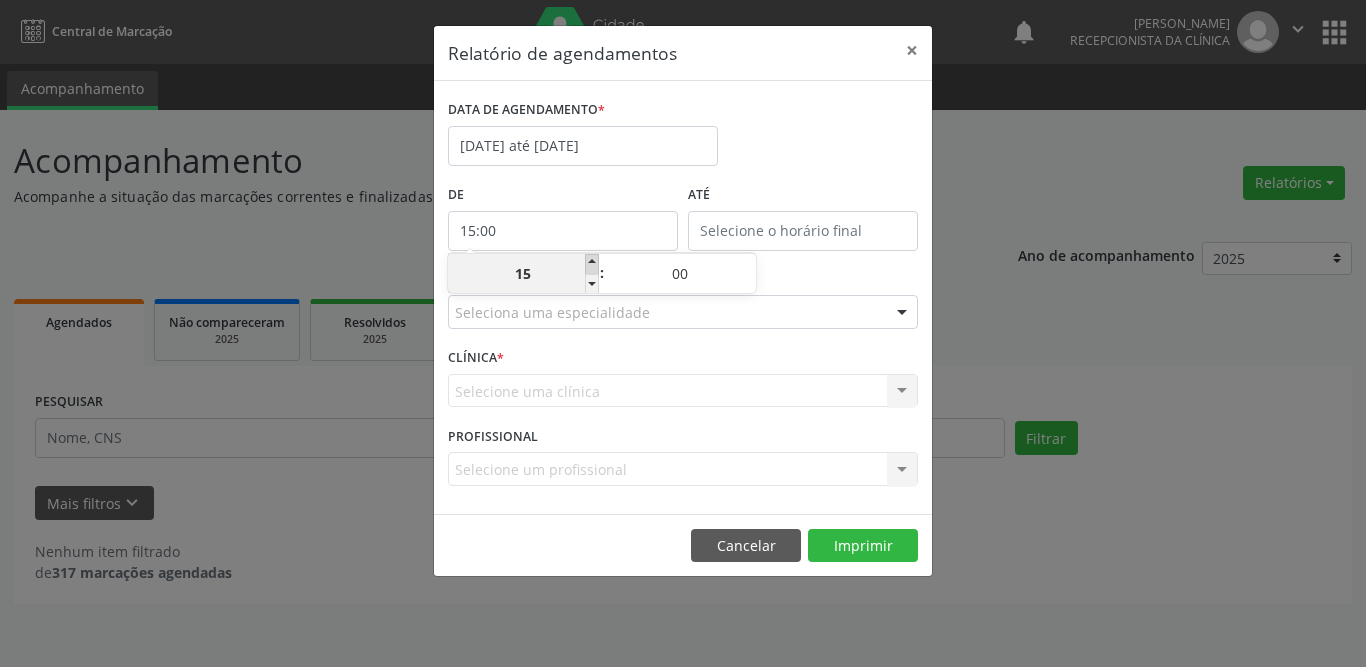 click at bounding box center (592, 264) 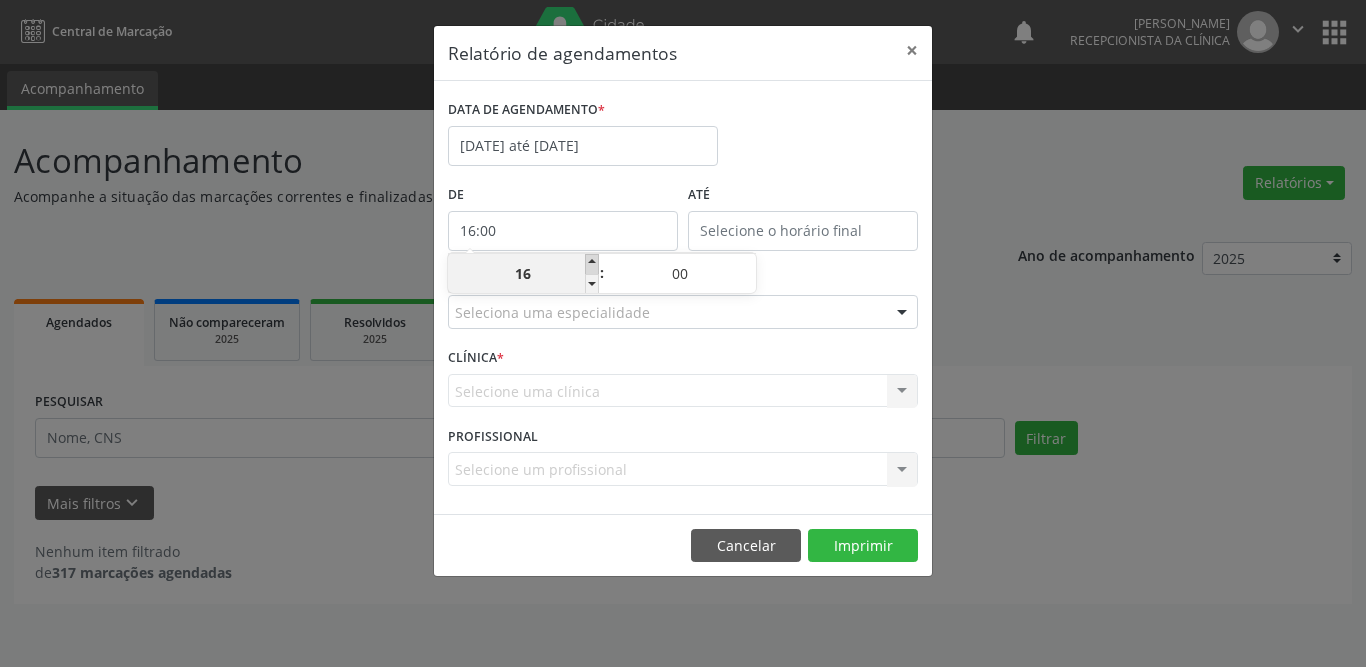 click at bounding box center [592, 264] 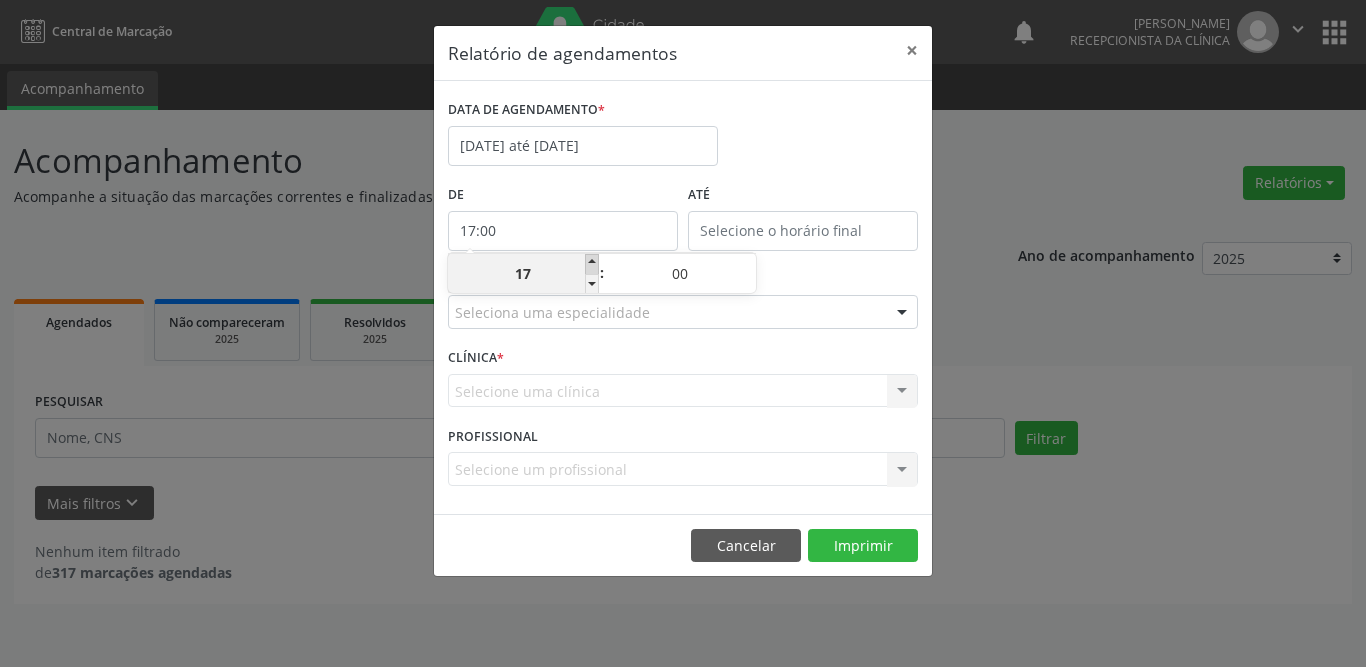 click at bounding box center (592, 264) 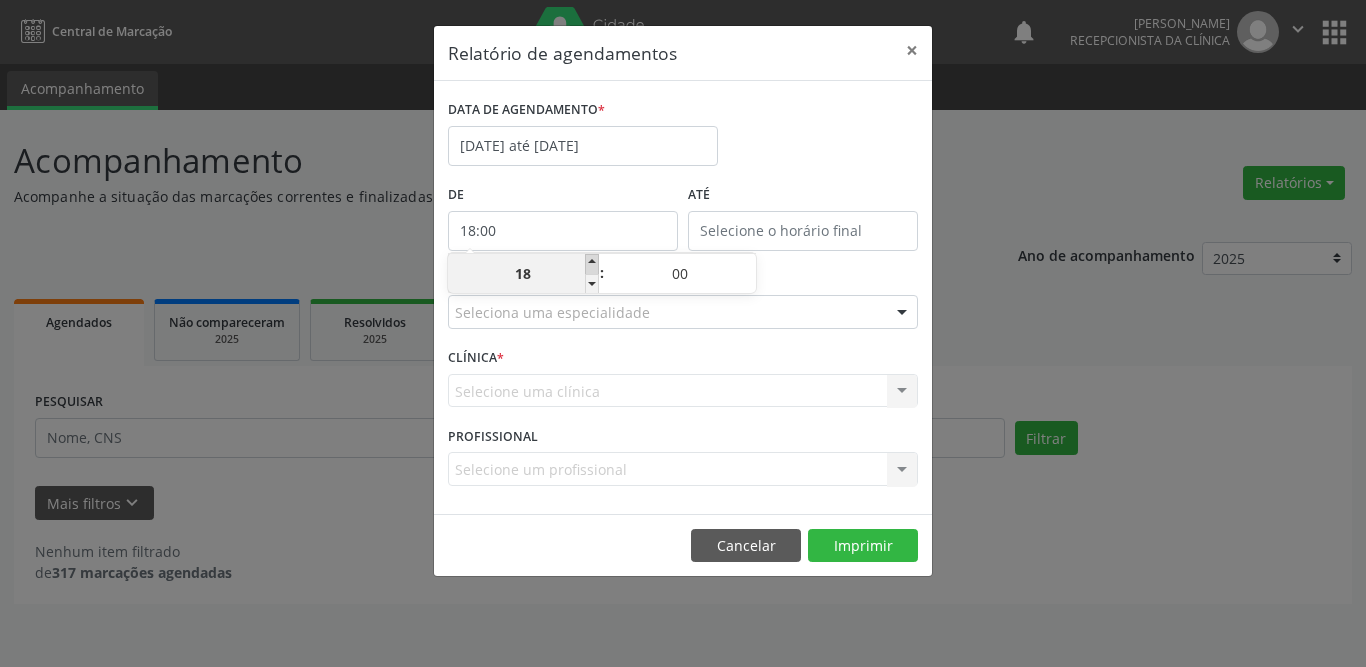 click at bounding box center [592, 264] 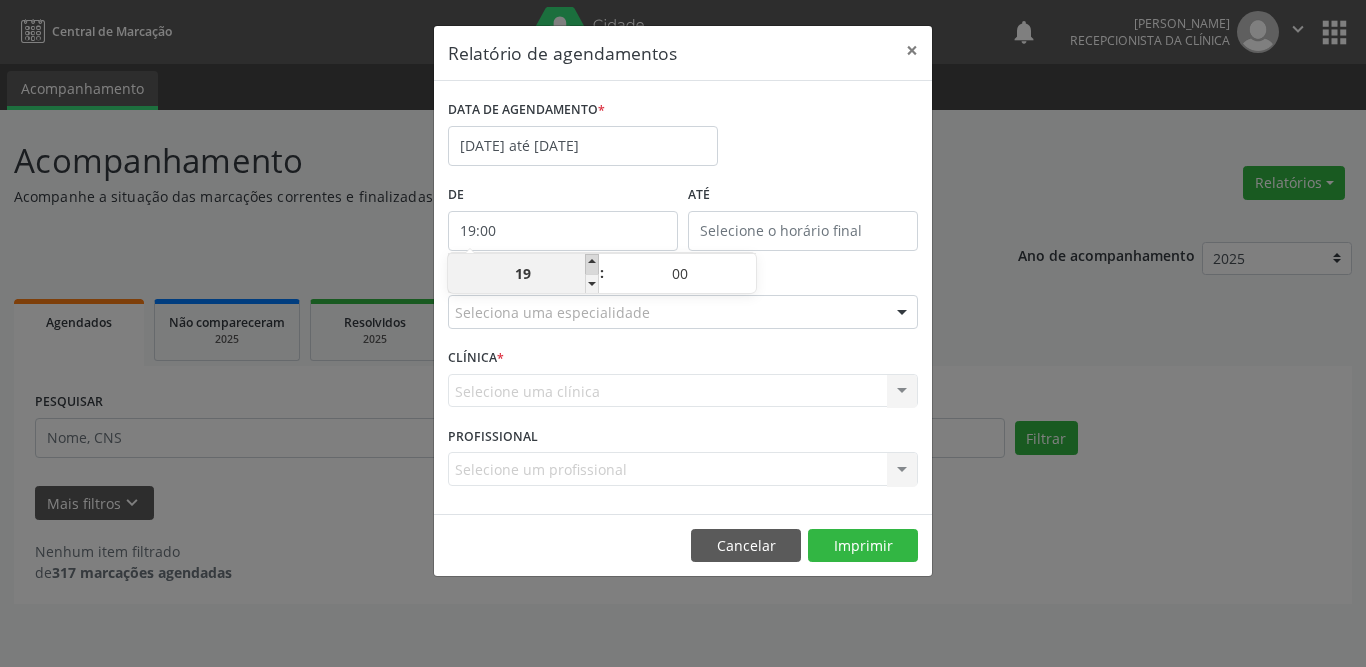 click at bounding box center [592, 264] 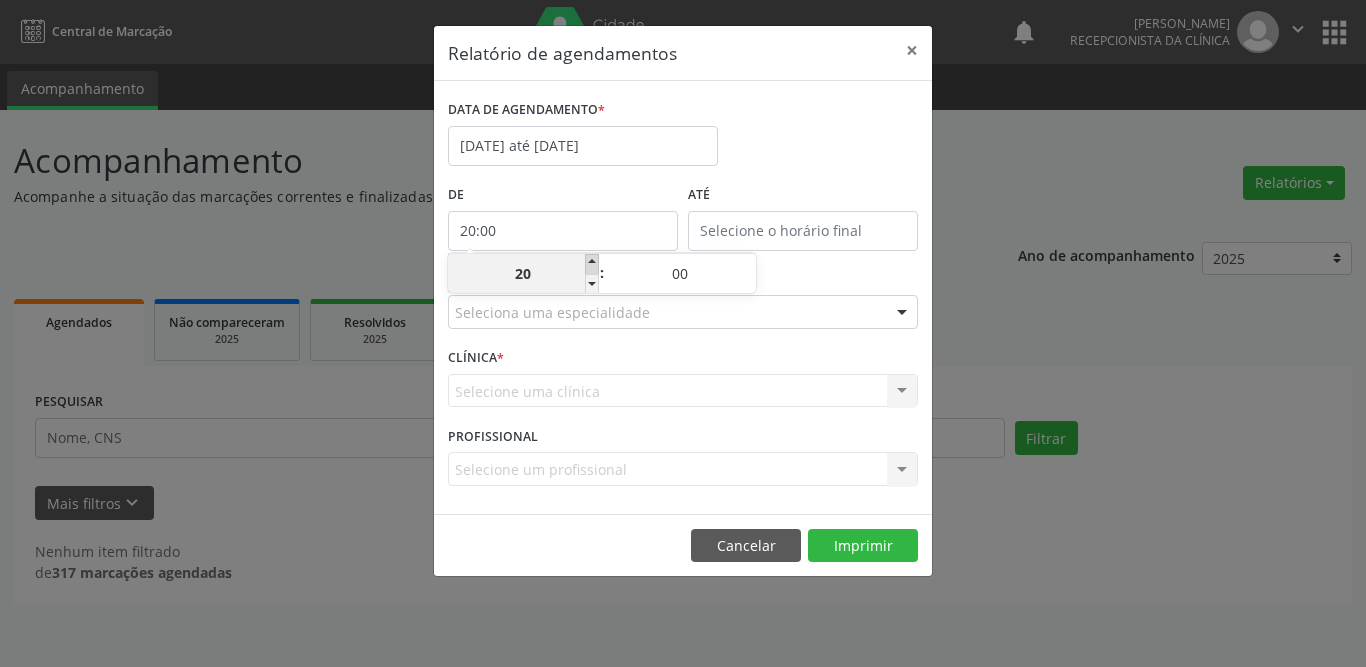 click at bounding box center [592, 264] 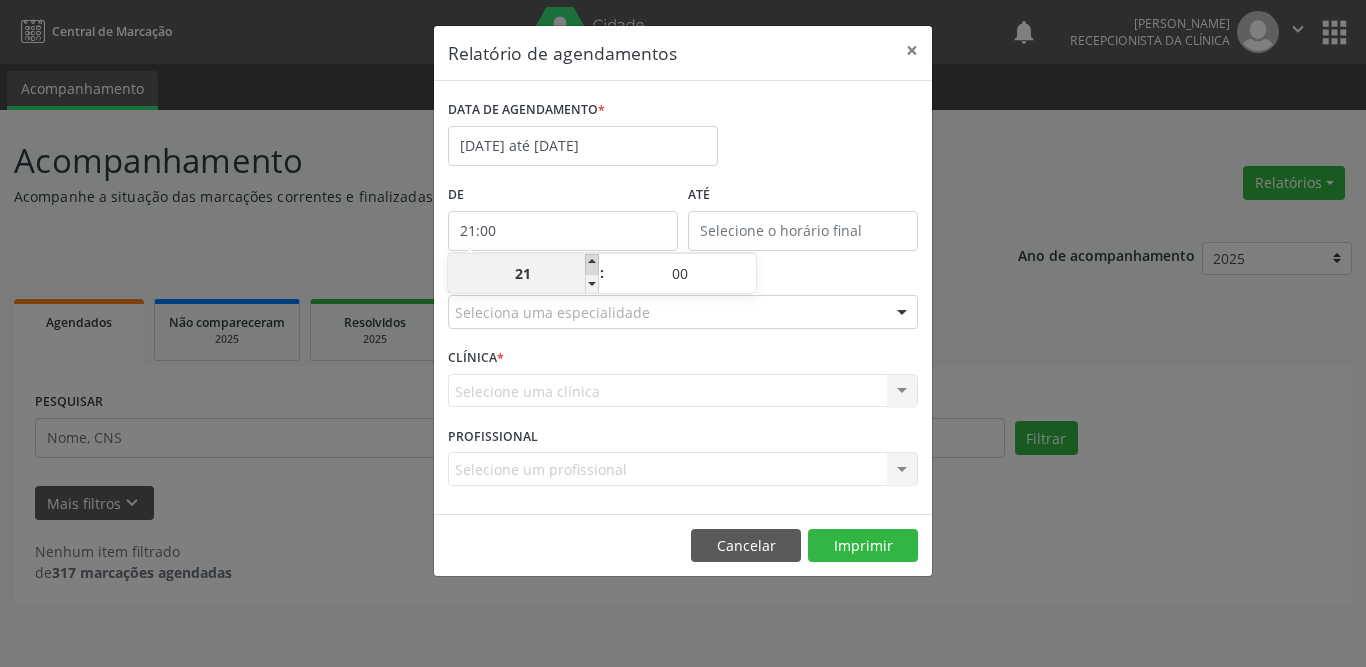 click at bounding box center (592, 264) 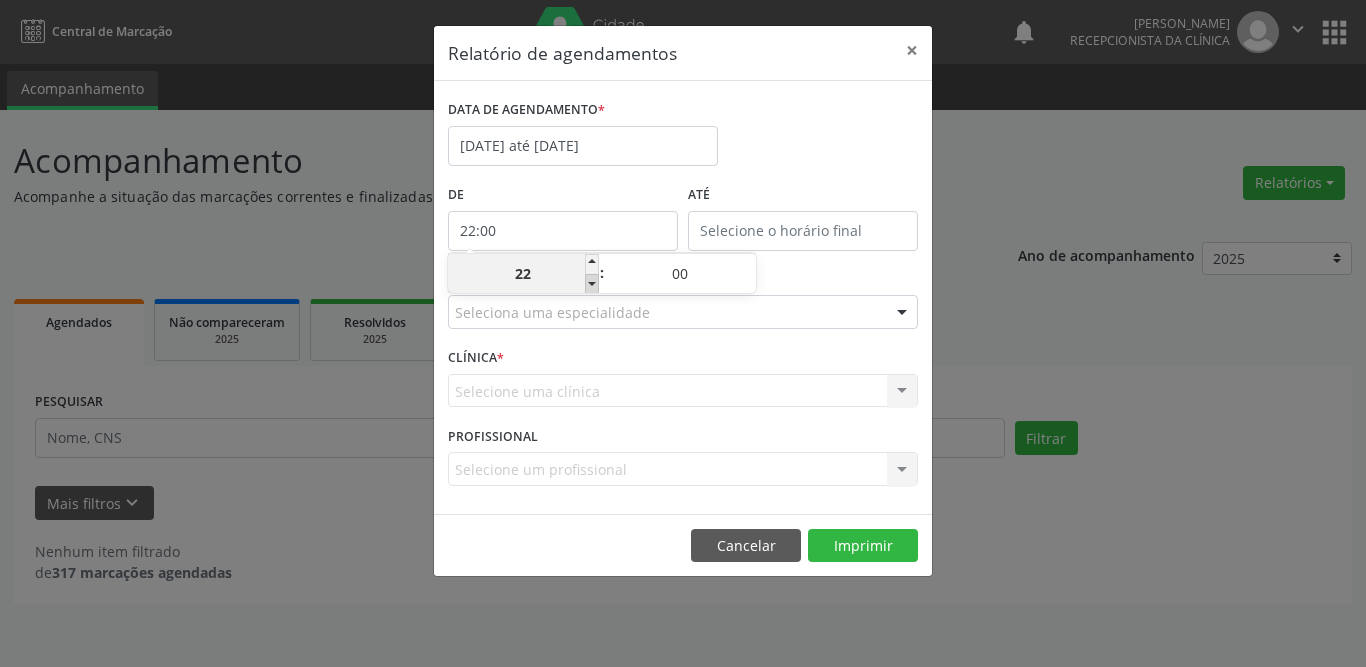 click at bounding box center (592, 284) 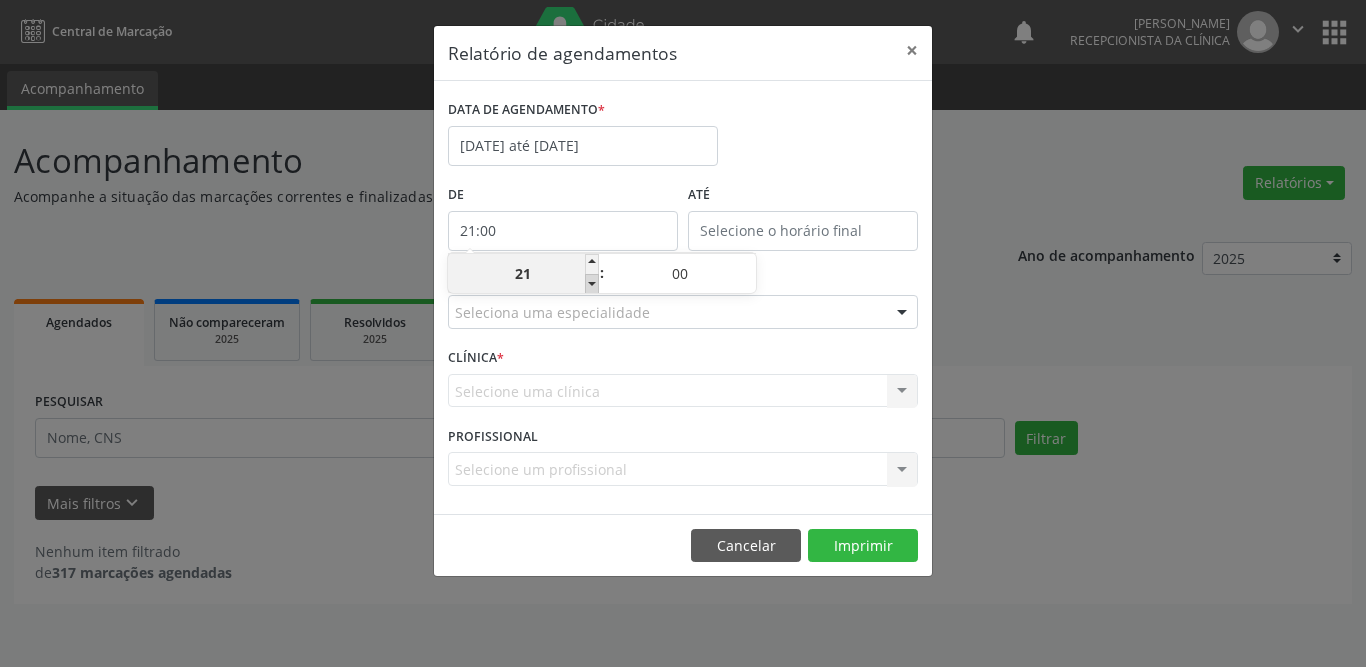 click at bounding box center (592, 284) 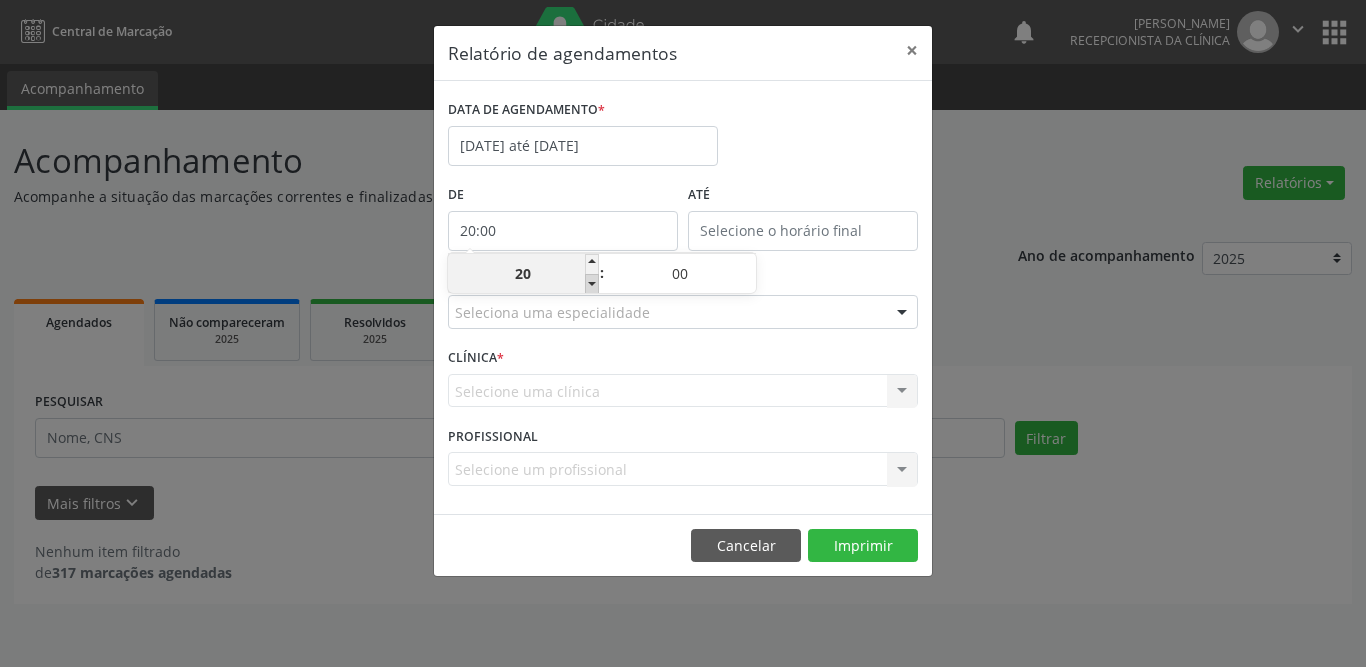 click at bounding box center (592, 284) 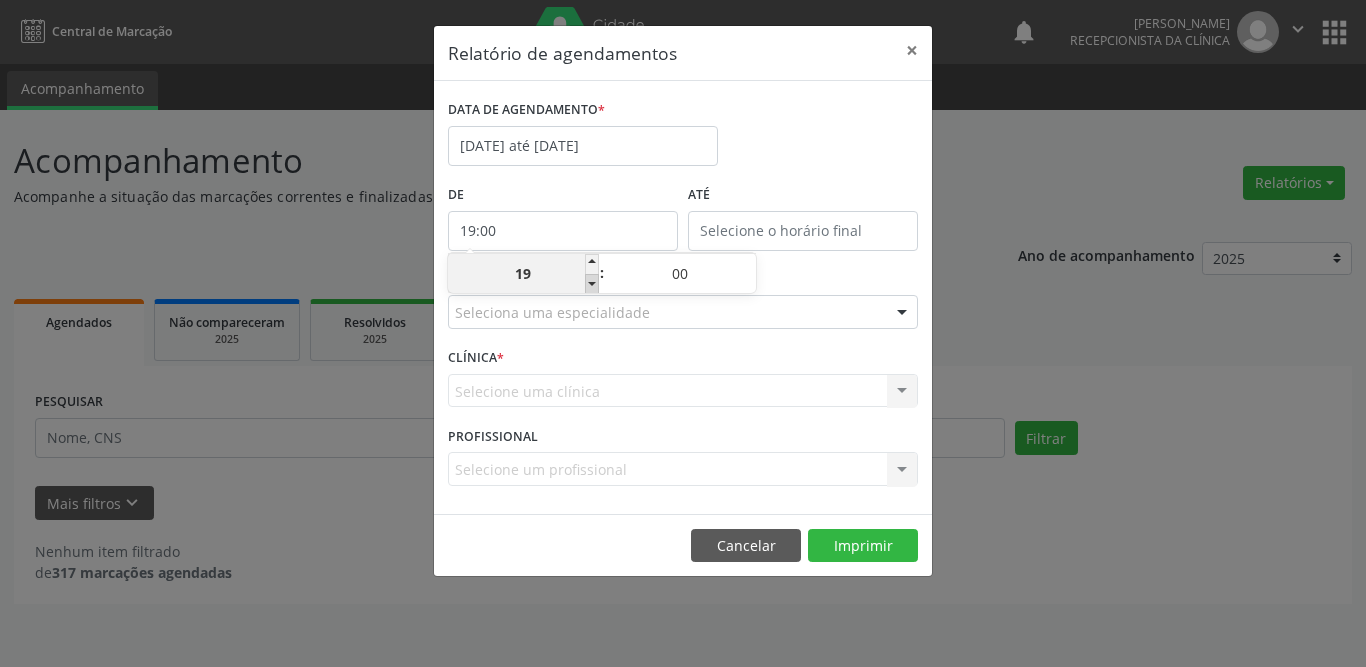 click at bounding box center (592, 284) 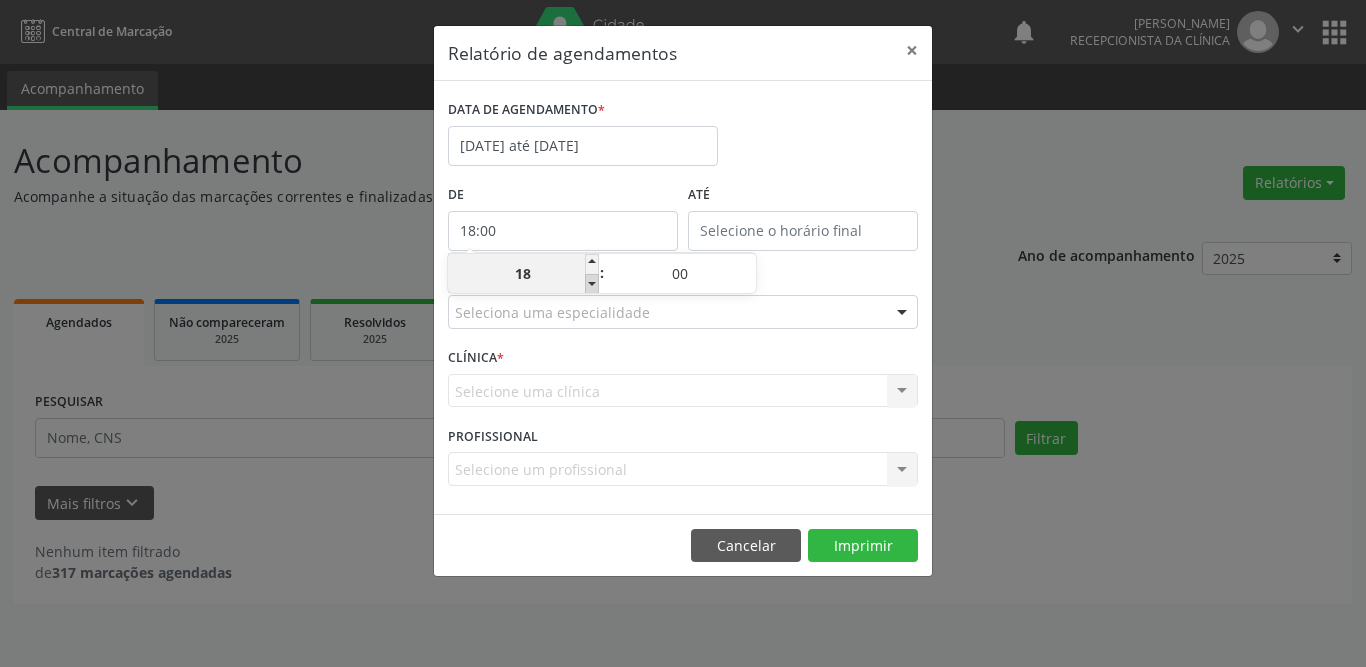 click at bounding box center (592, 284) 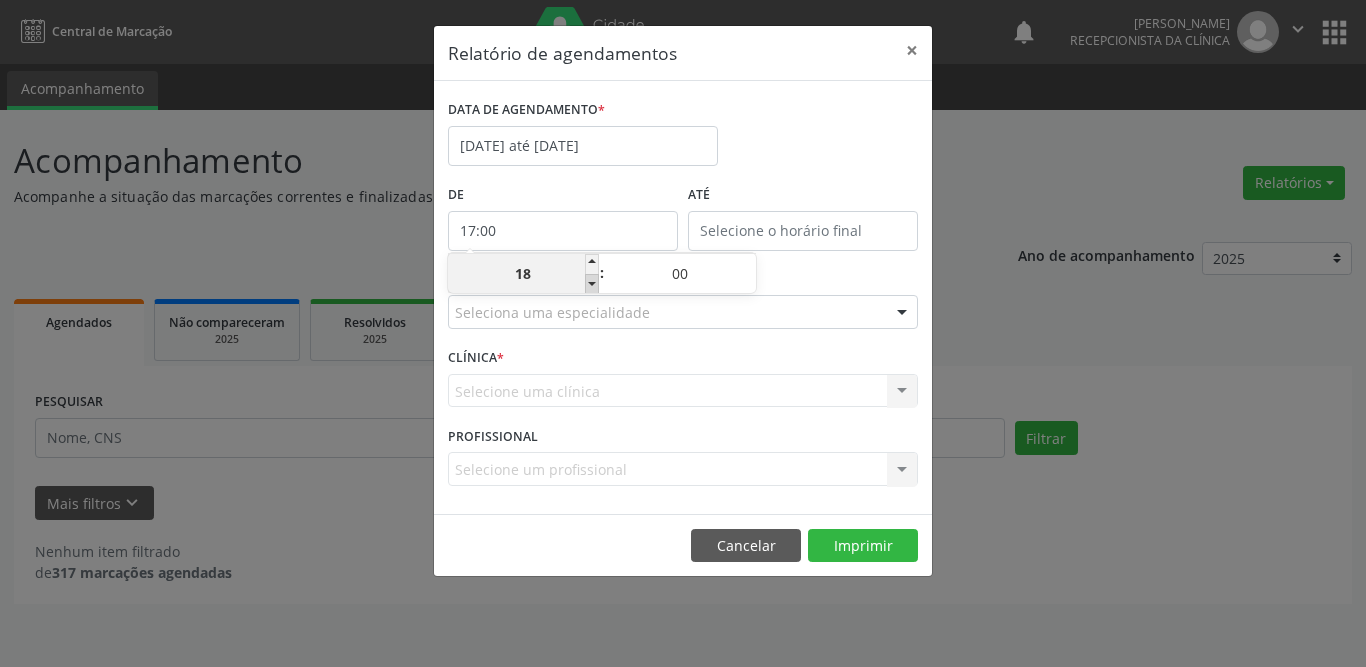 type on "17" 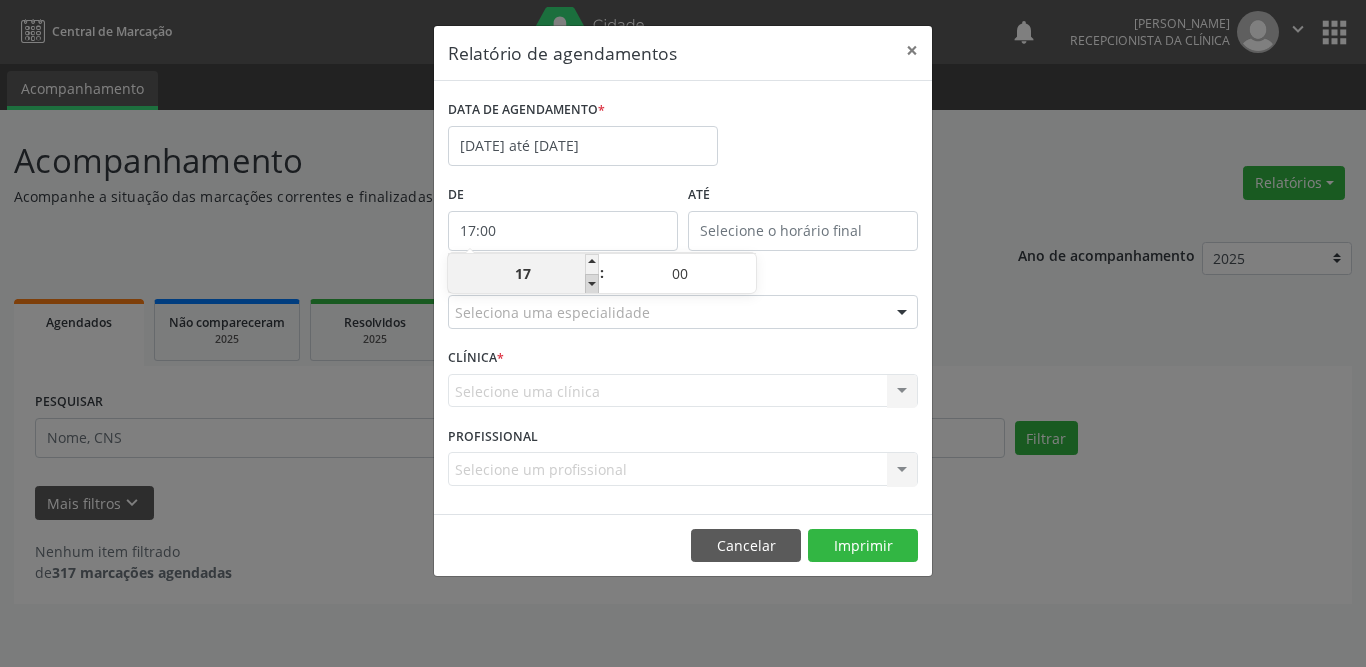 click at bounding box center [592, 284] 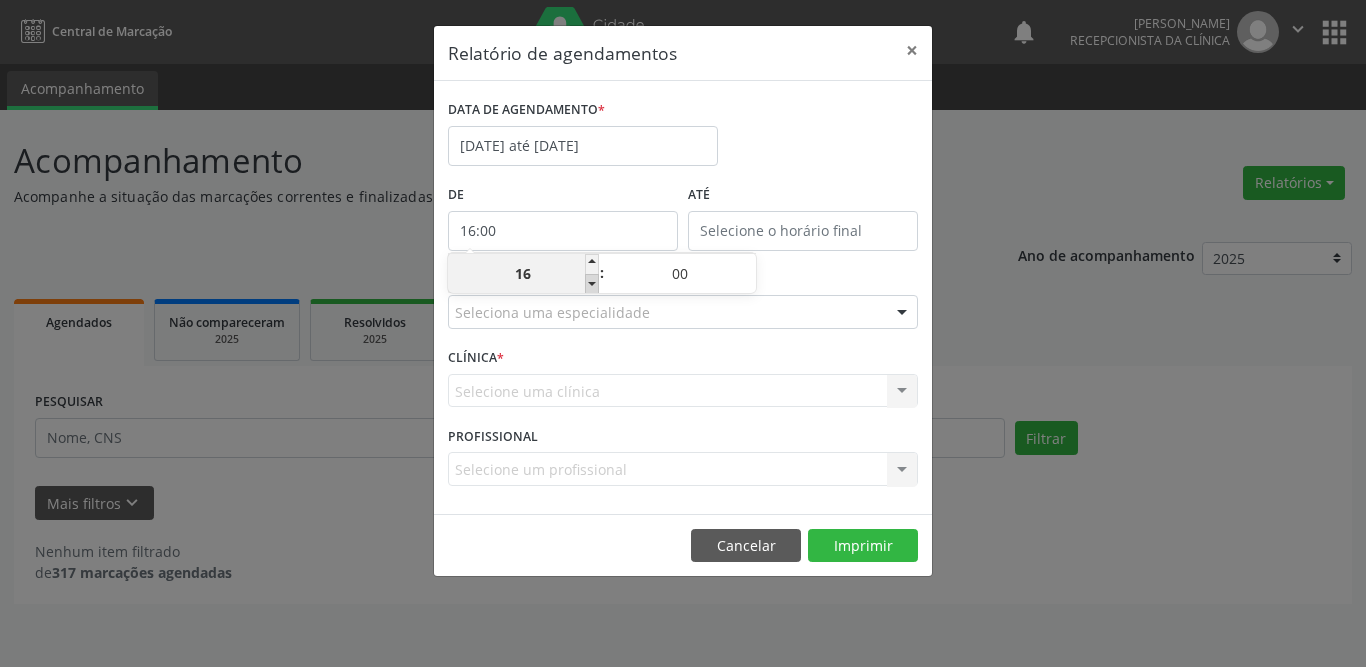 click at bounding box center (592, 284) 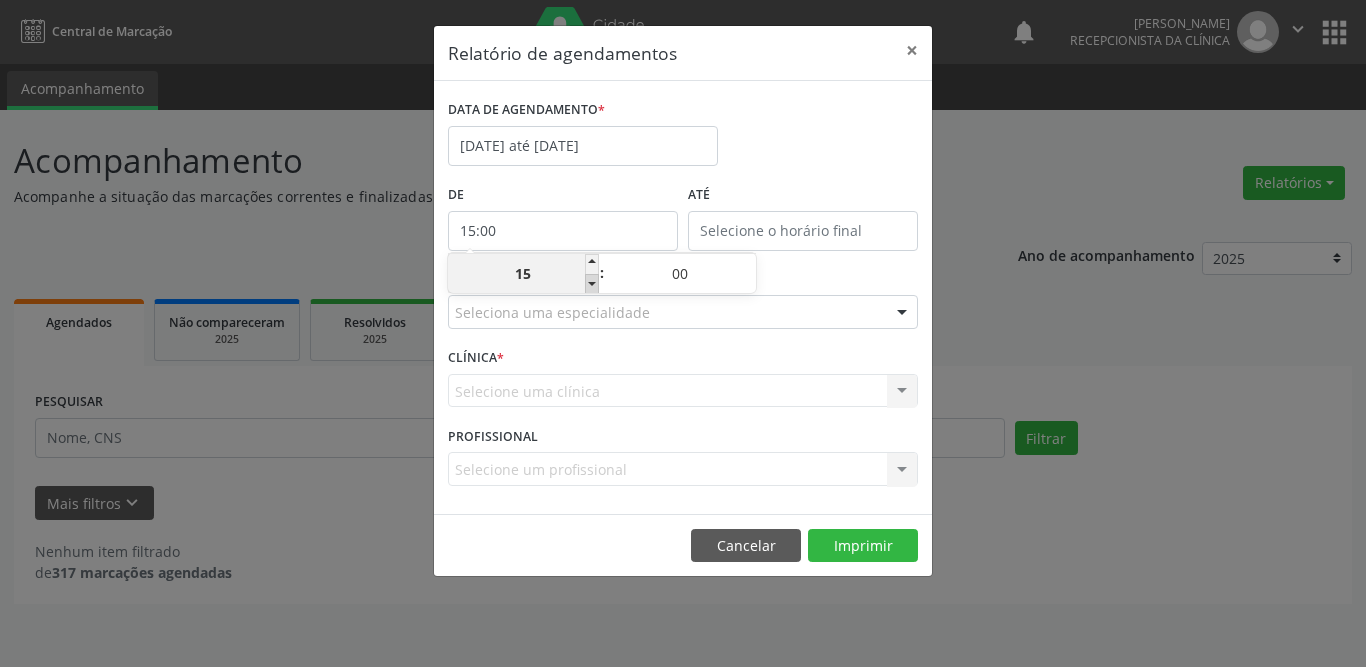 click at bounding box center [592, 284] 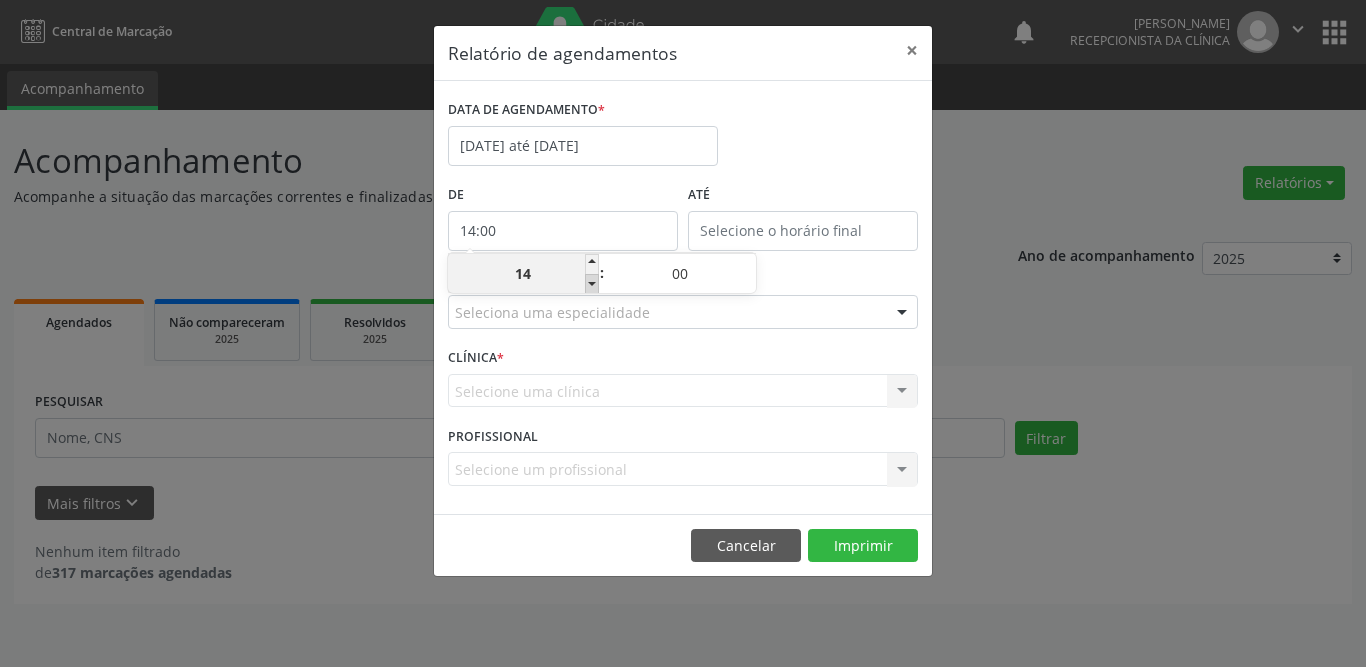 click at bounding box center (592, 284) 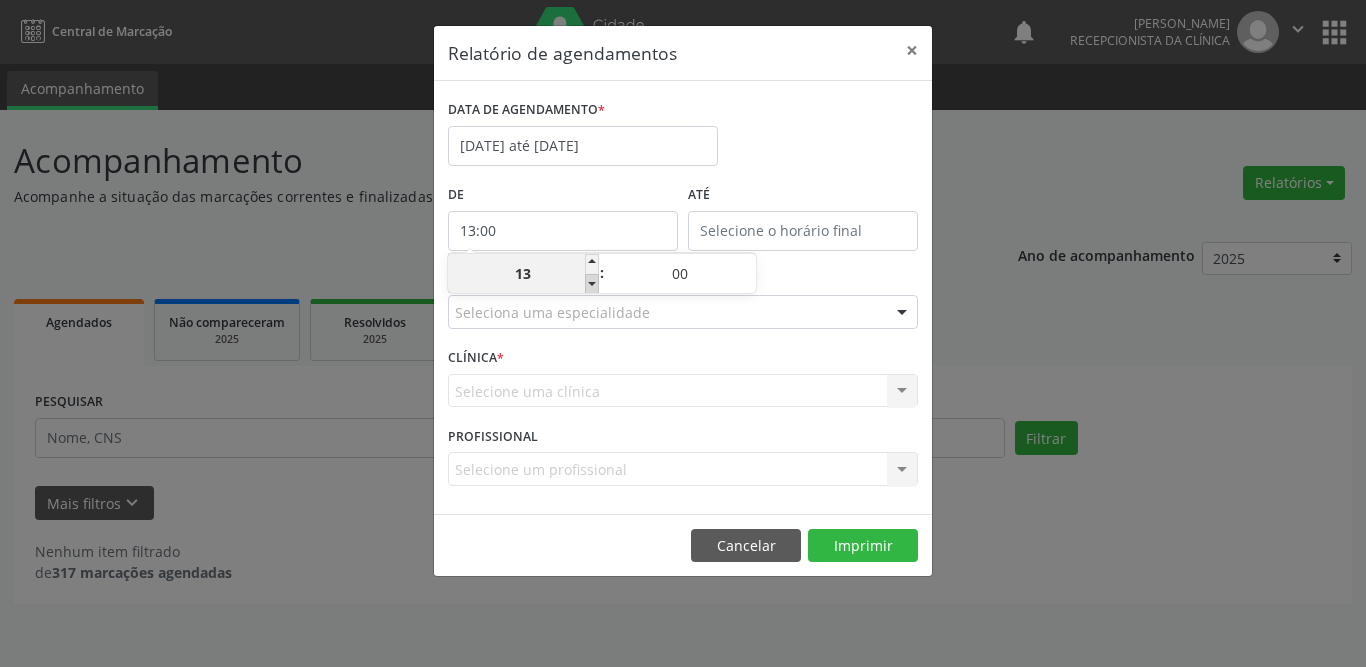 click at bounding box center [592, 284] 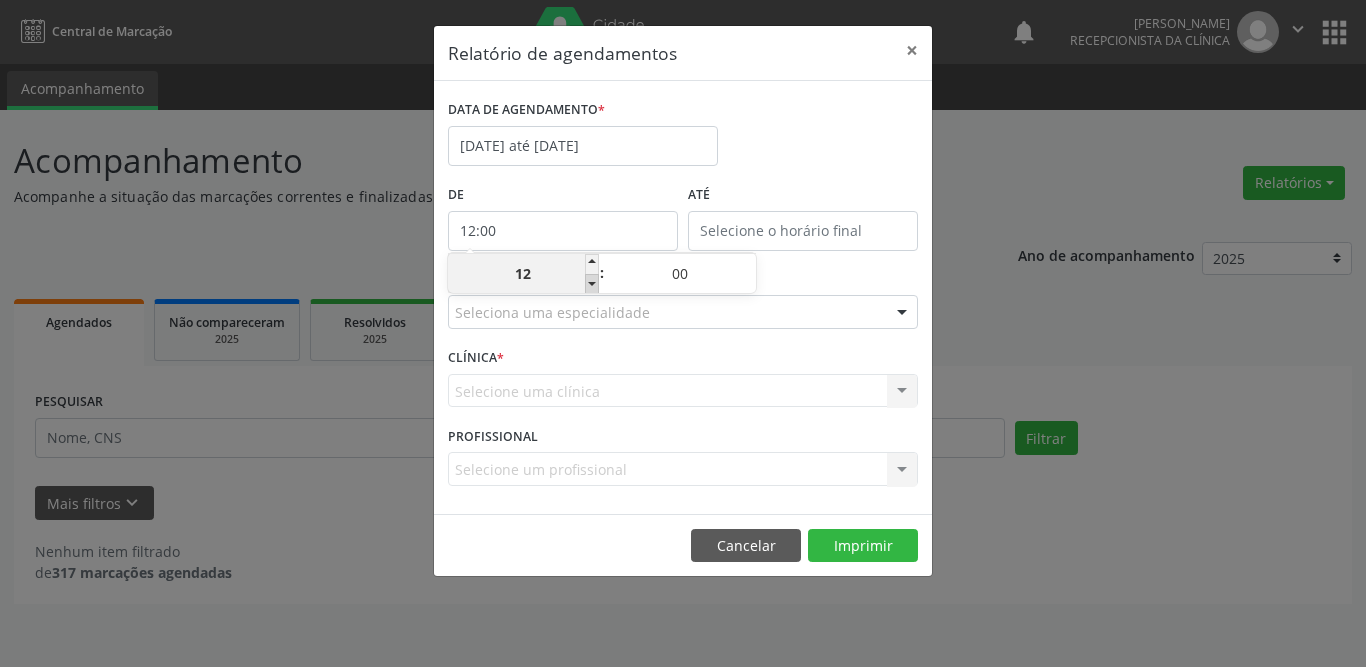 click at bounding box center (592, 284) 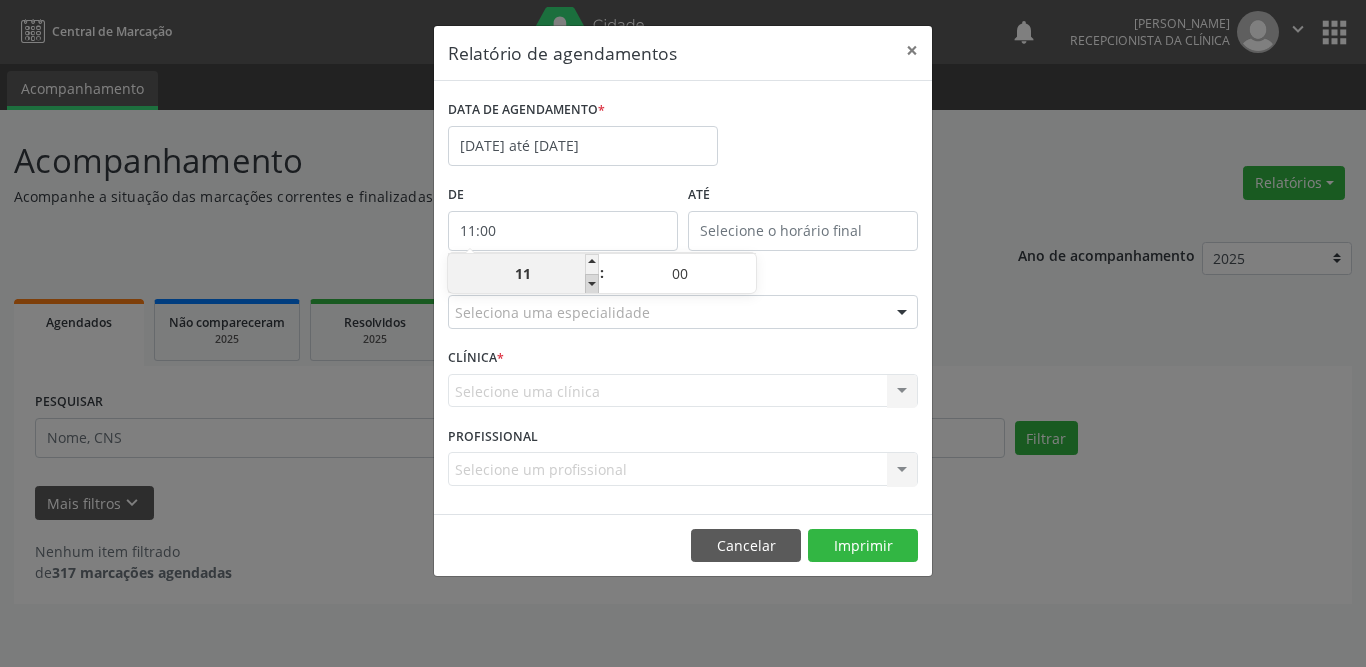 click at bounding box center [592, 284] 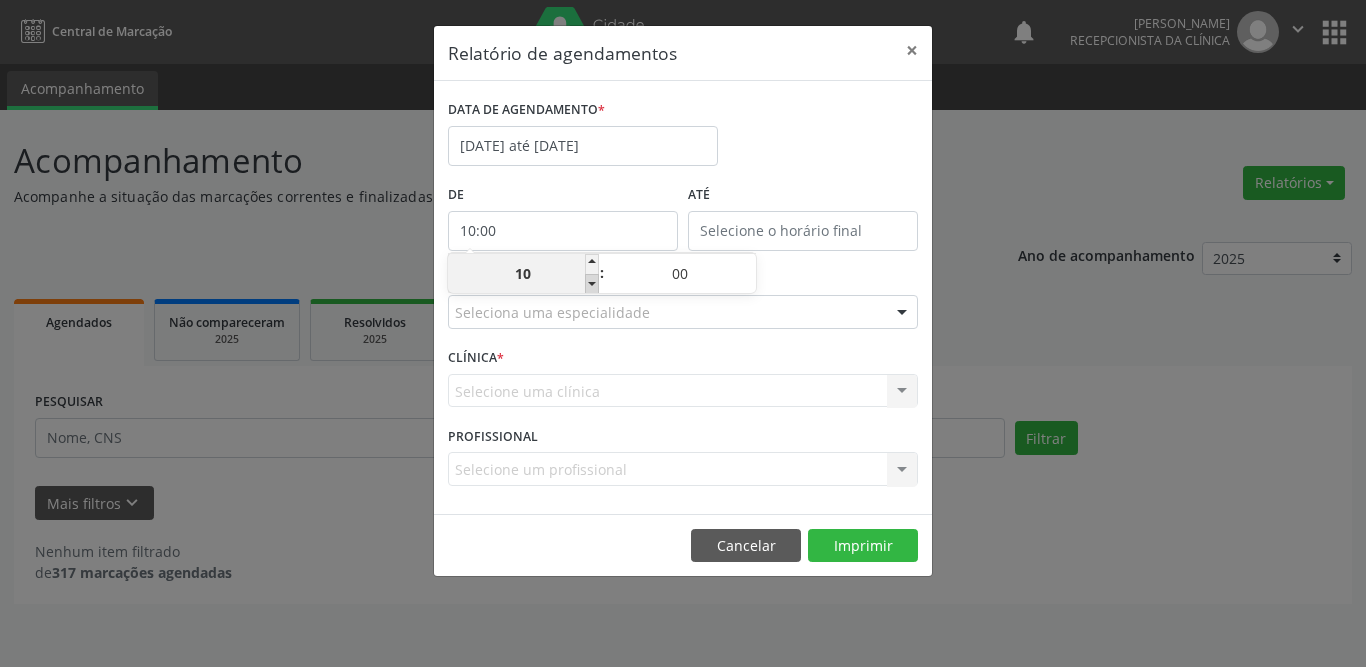 click at bounding box center (592, 284) 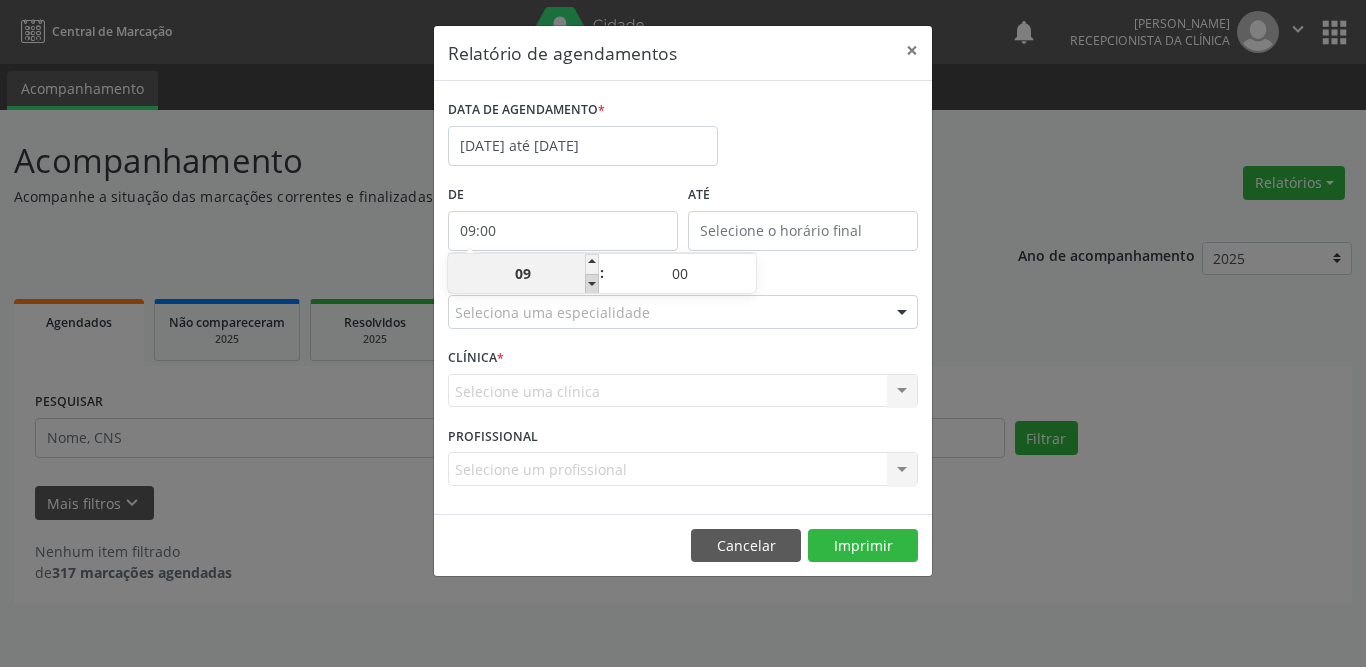 click at bounding box center (592, 284) 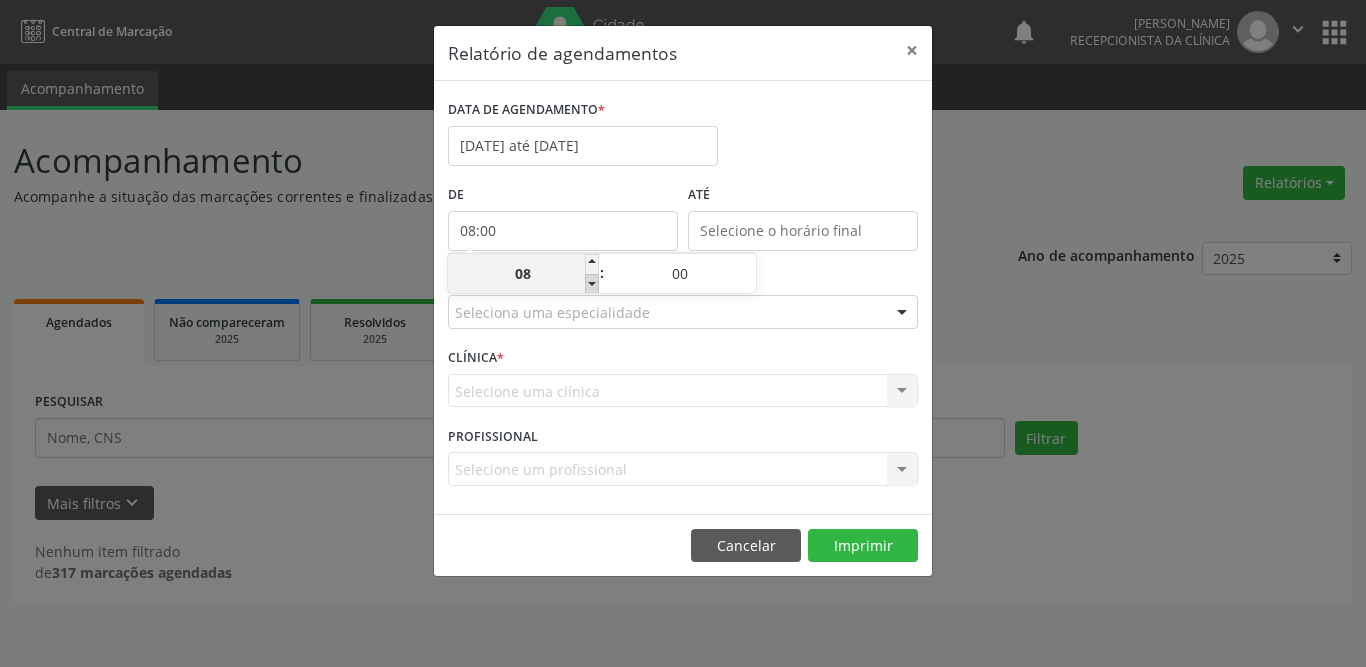 click at bounding box center (592, 284) 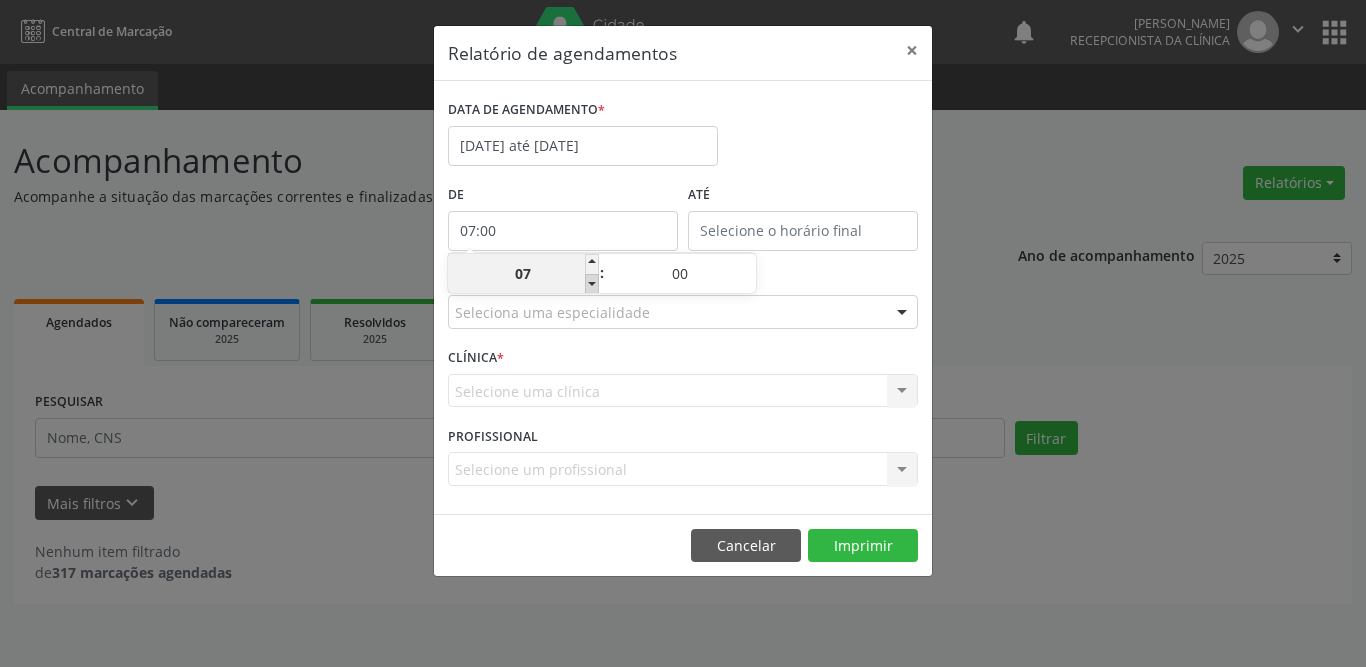 click at bounding box center [592, 284] 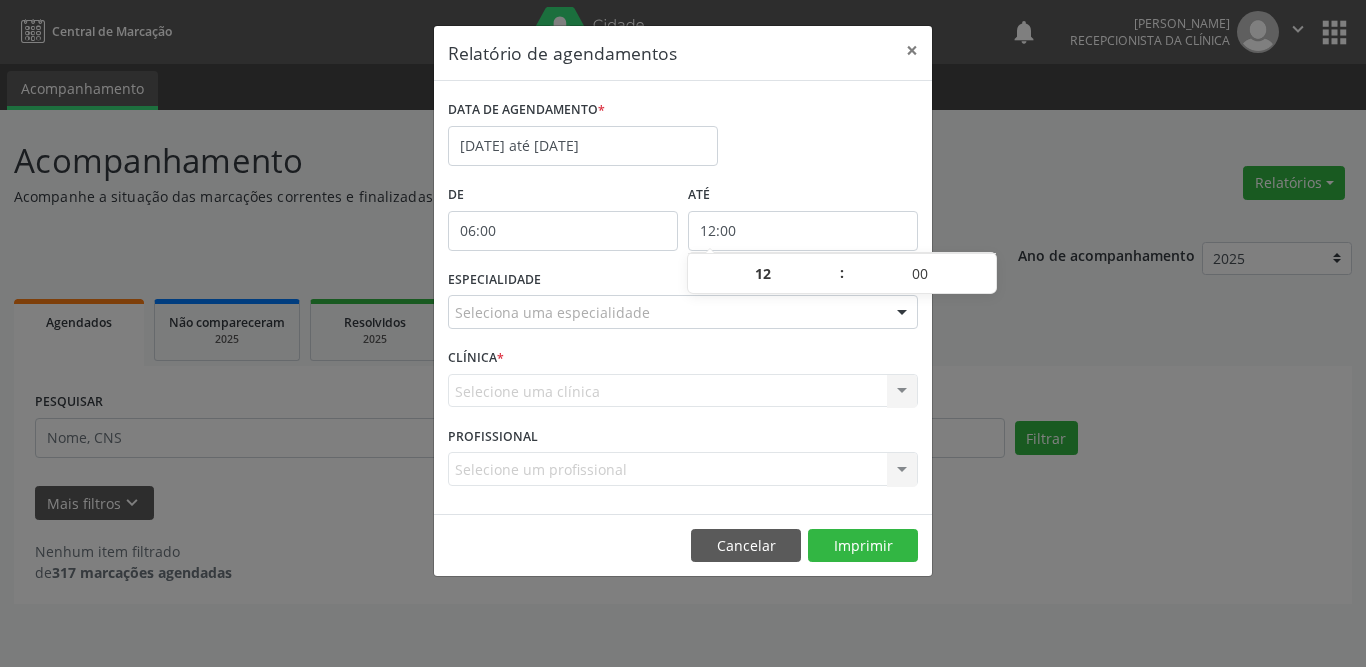 click on "12:00" at bounding box center [803, 231] 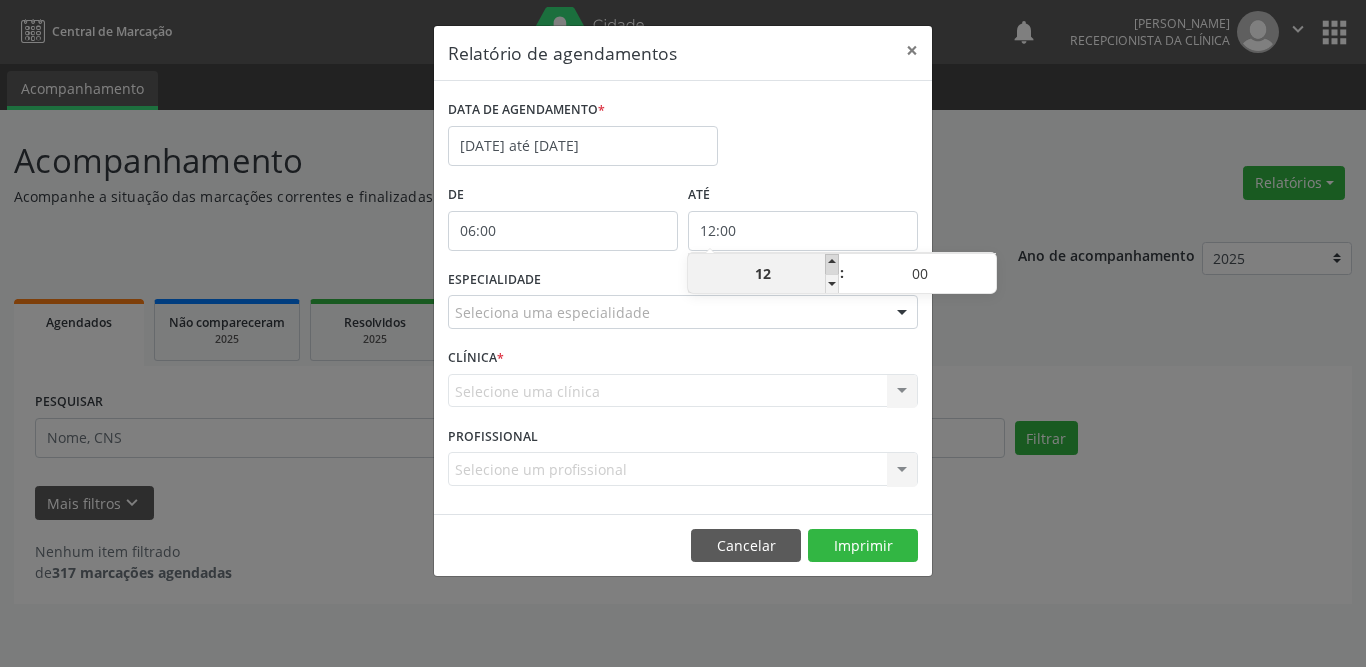 click at bounding box center [832, 264] 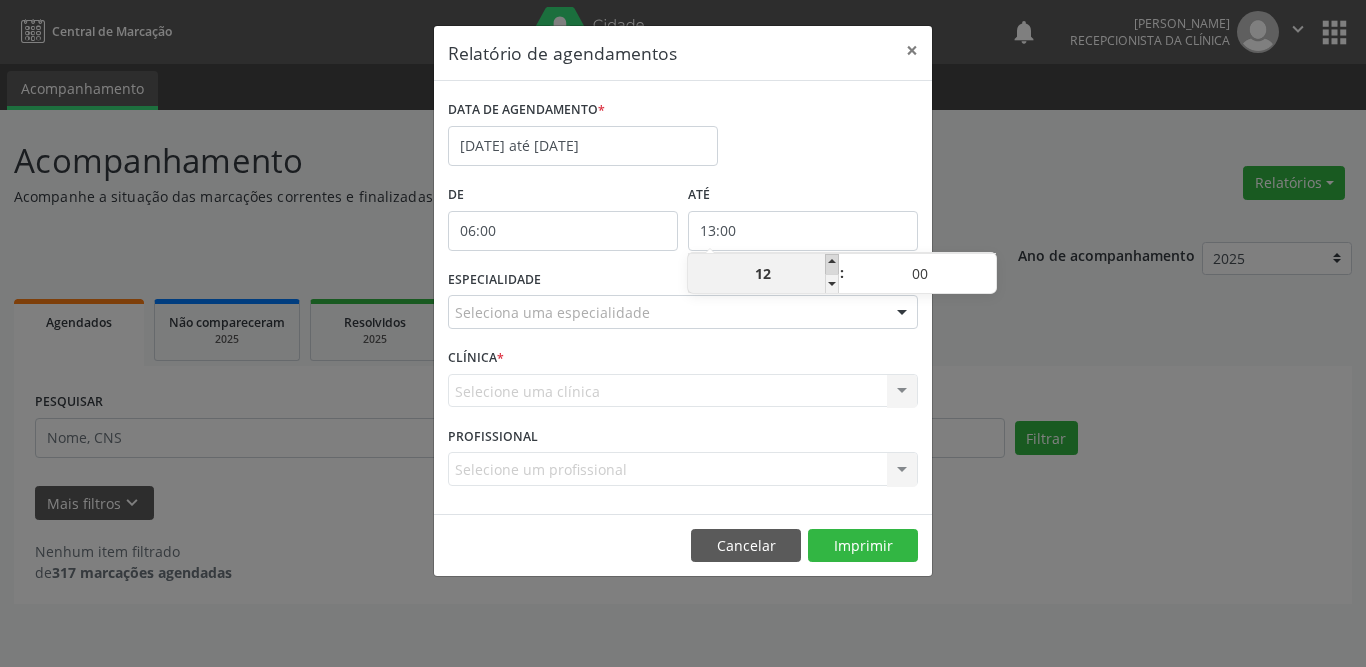 type on "13" 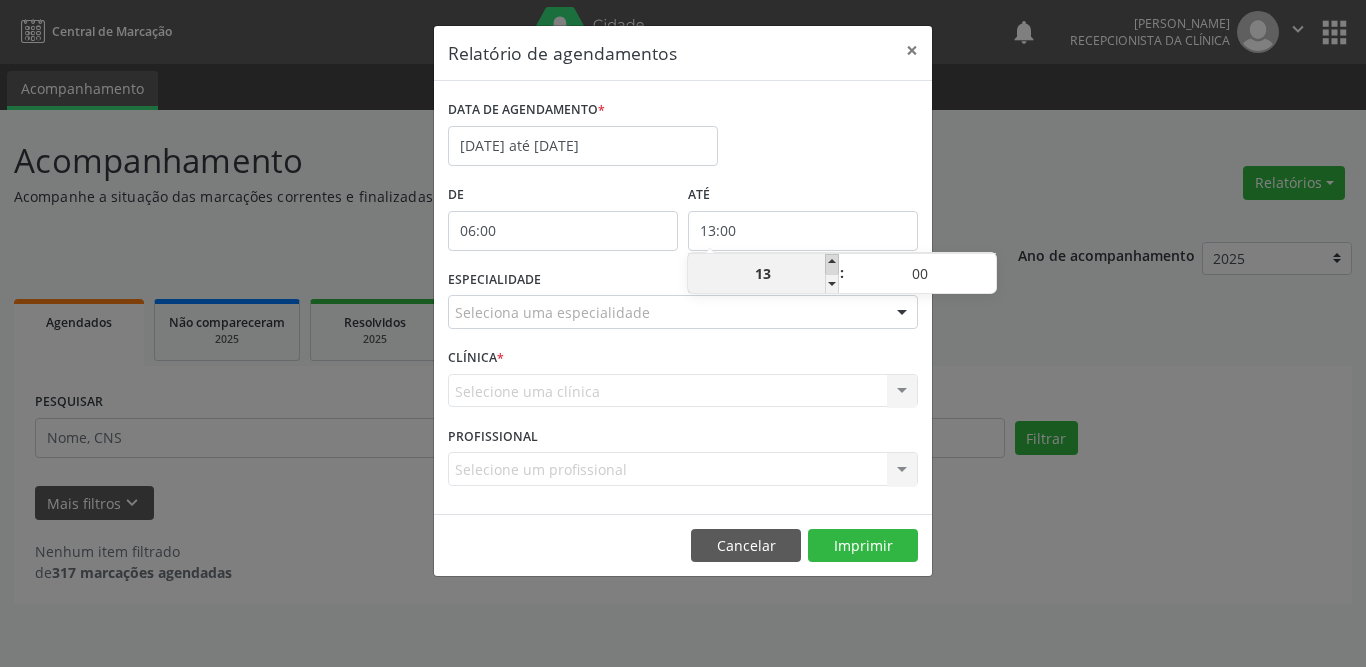 click at bounding box center [832, 264] 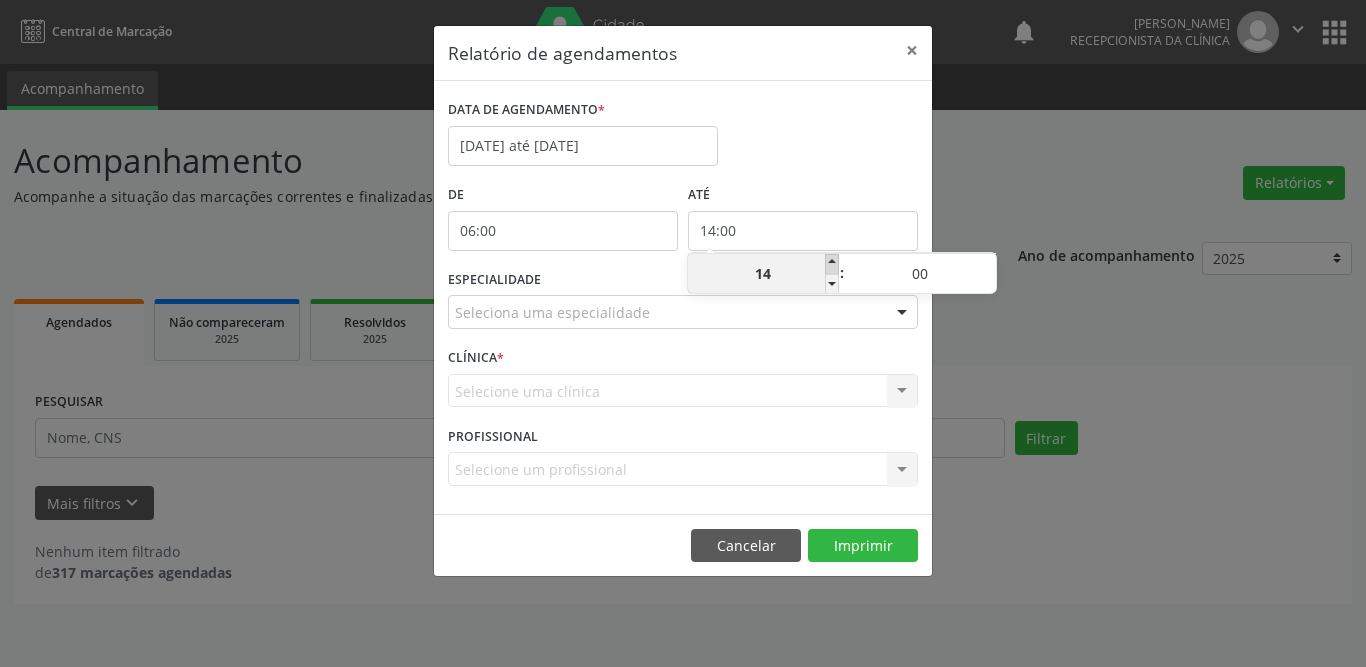 click at bounding box center [832, 264] 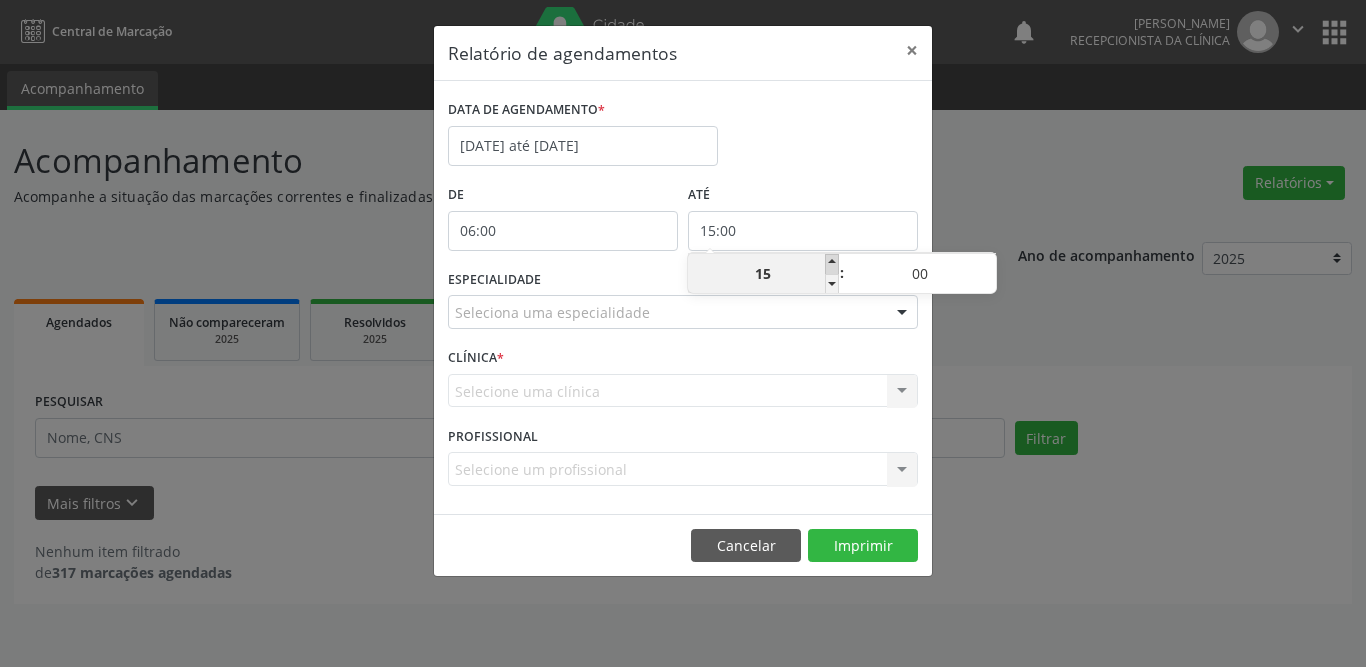 click at bounding box center [832, 264] 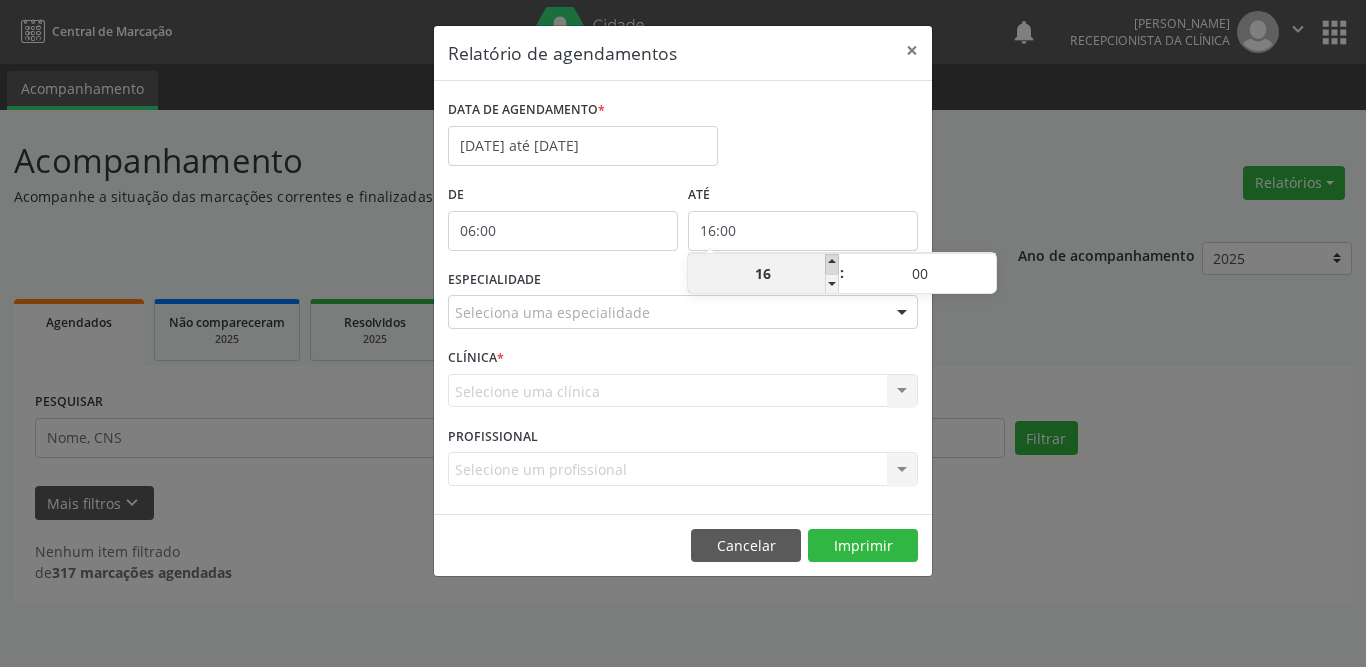 click at bounding box center (832, 264) 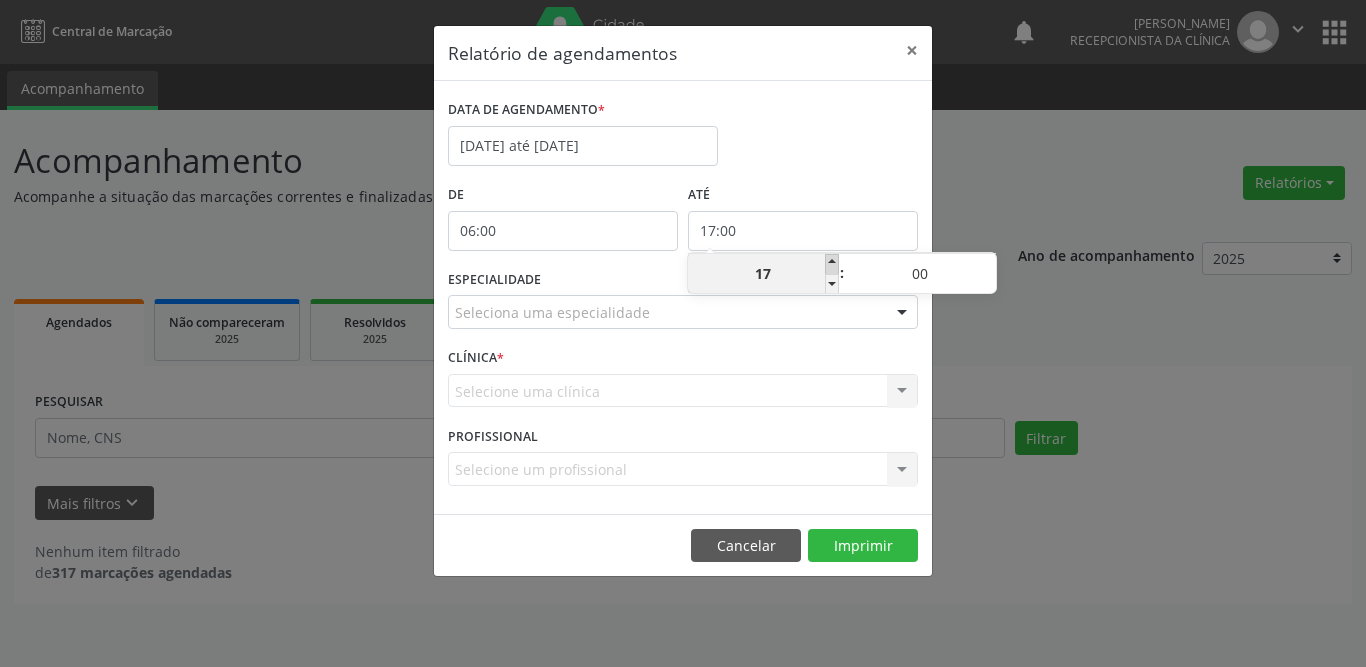 click at bounding box center (832, 264) 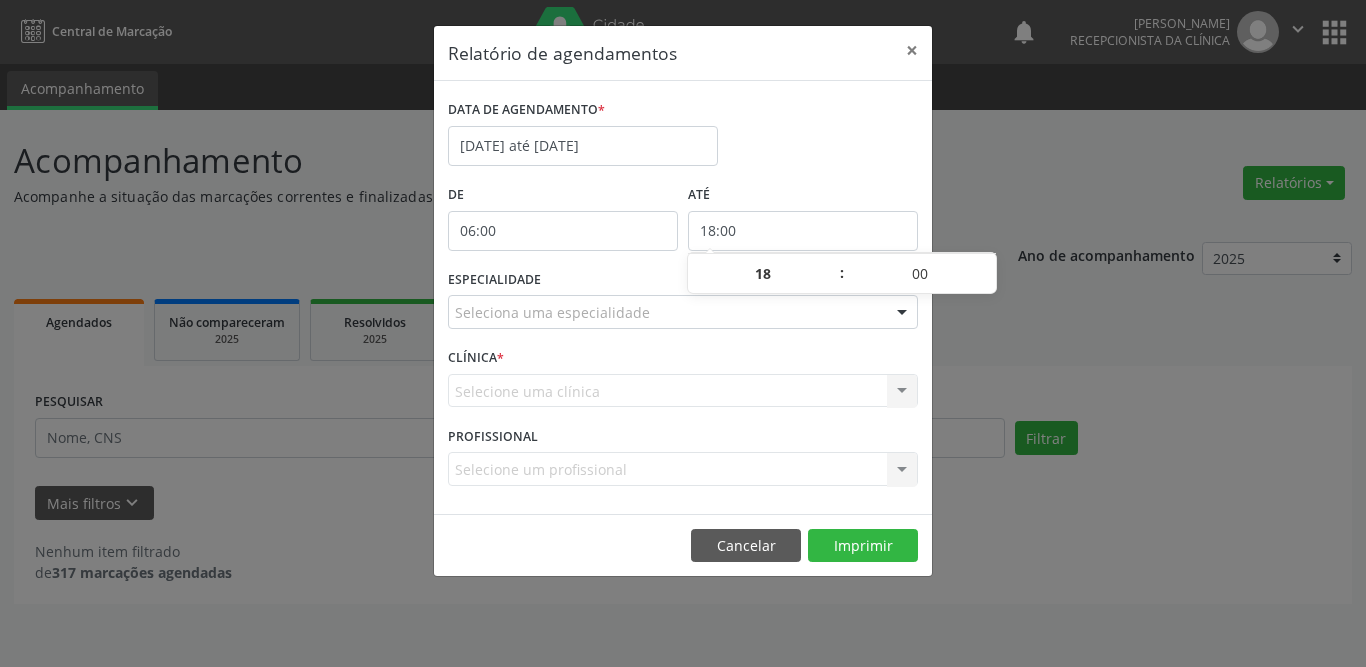 click at bounding box center (455, 322) 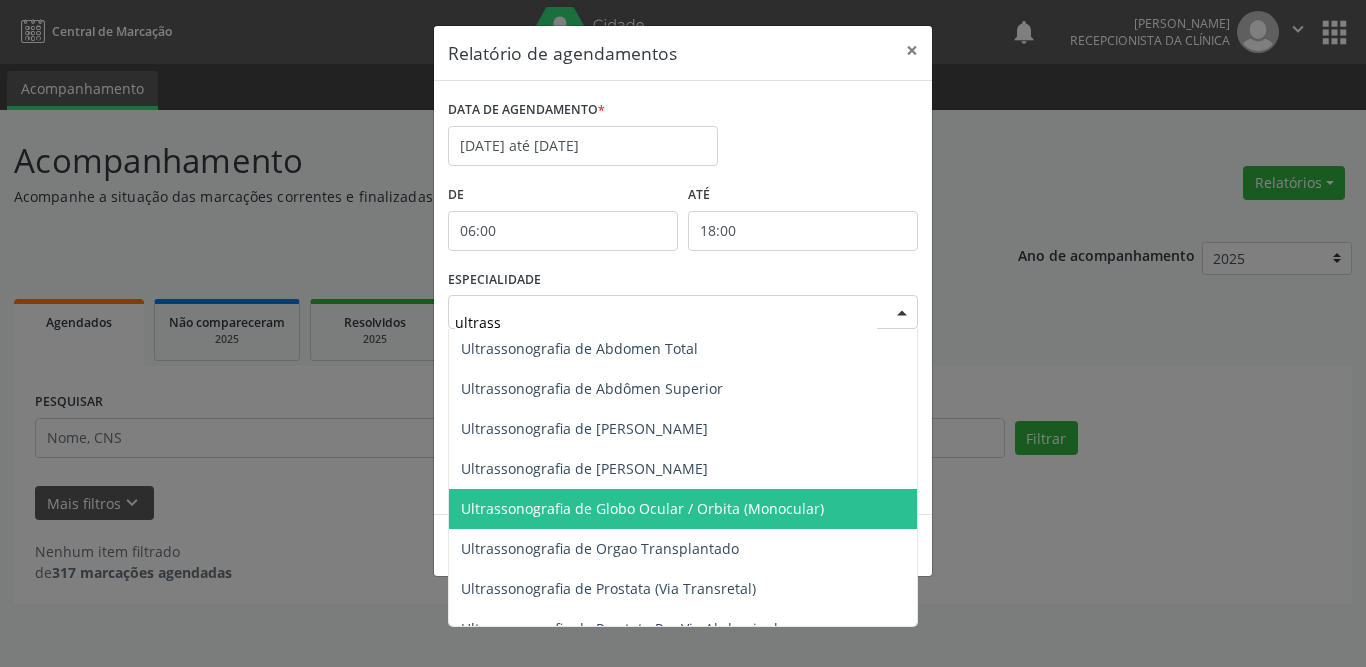 scroll, scrollTop: 720, scrollLeft: 0, axis: vertical 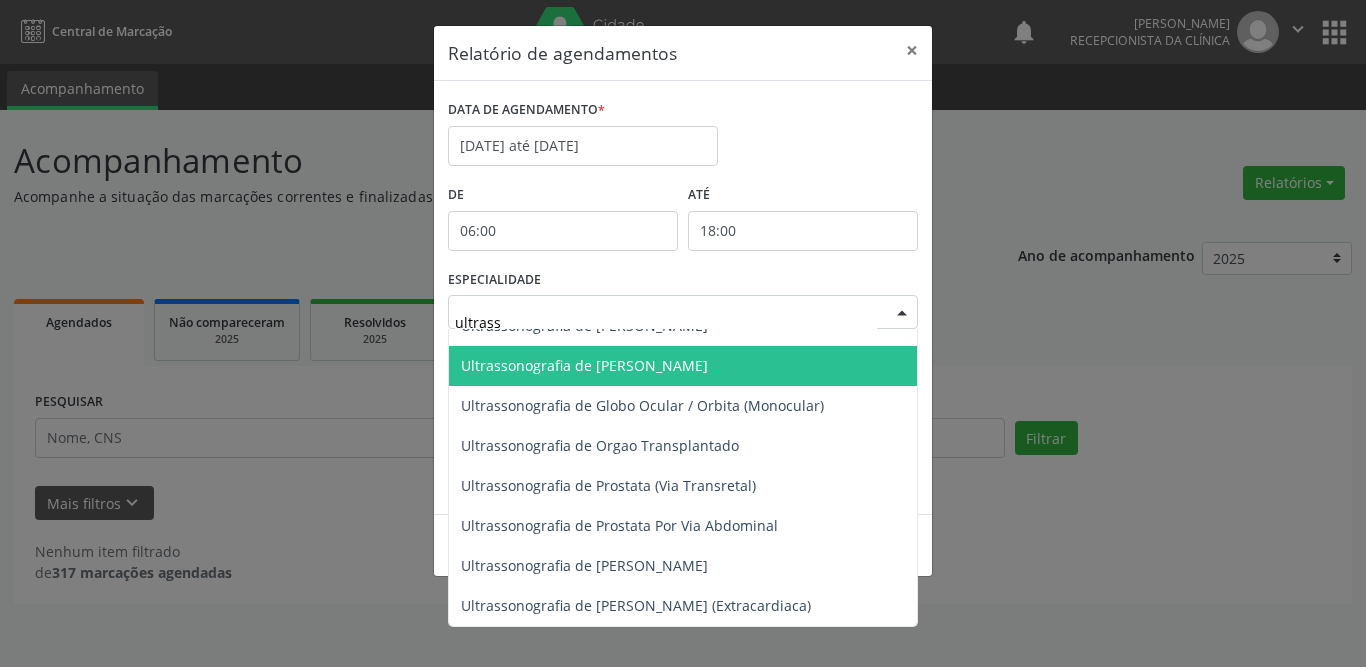 click on "DATA DE AGENDAMENTO
*
0[DATE] até 3[DATE]" at bounding box center (683, 137) 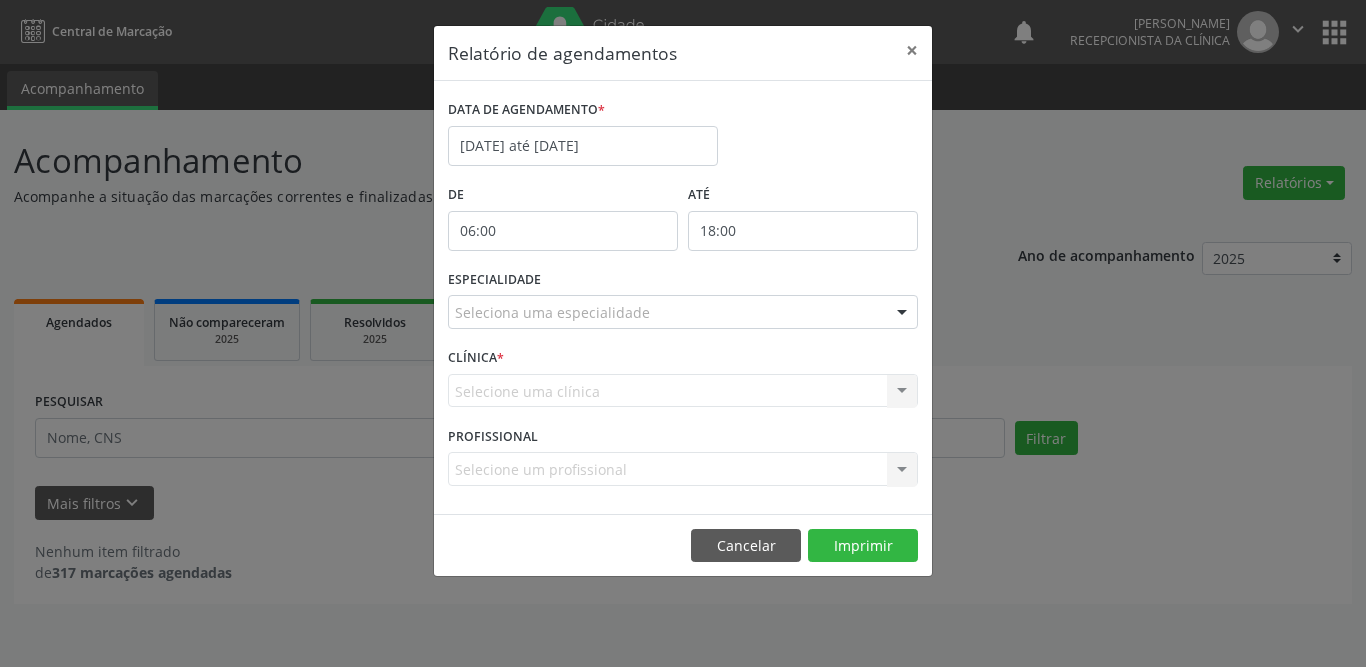 click on "Selecione uma clínica
Nenhum resultado encontrado para: "   "
Não há nenhuma opção para ser exibida." at bounding box center [683, 391] 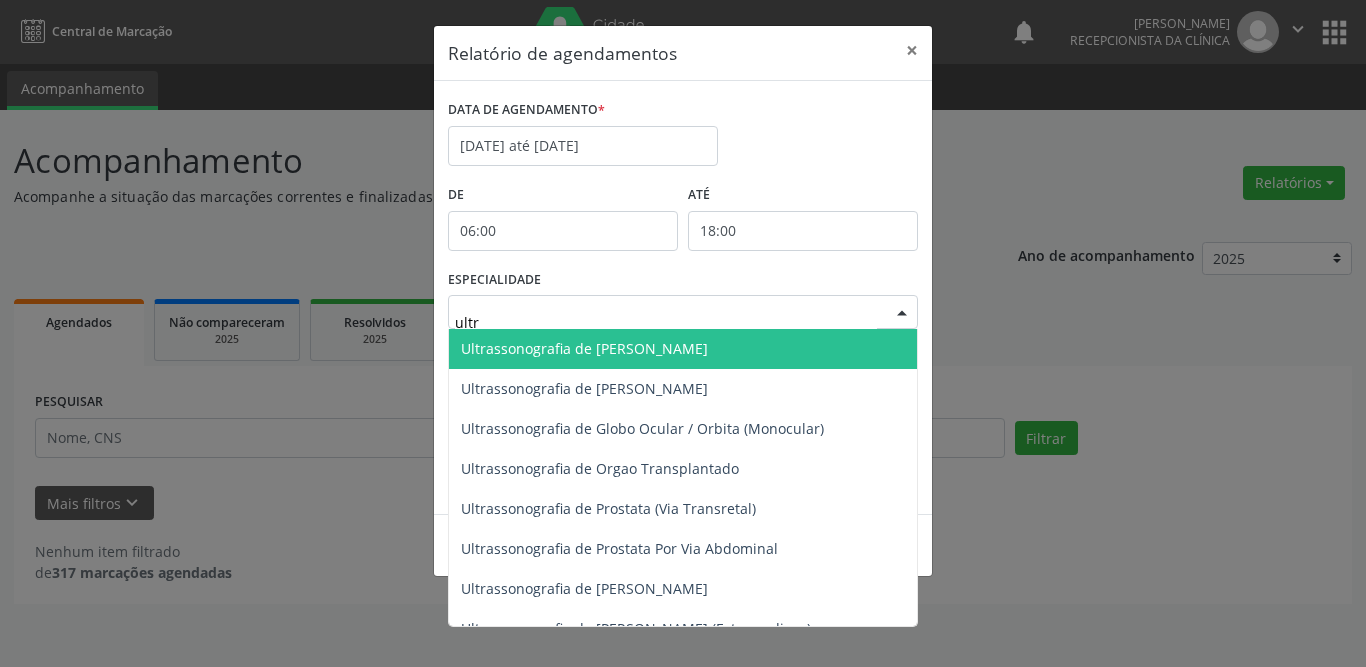 type on "ultra" 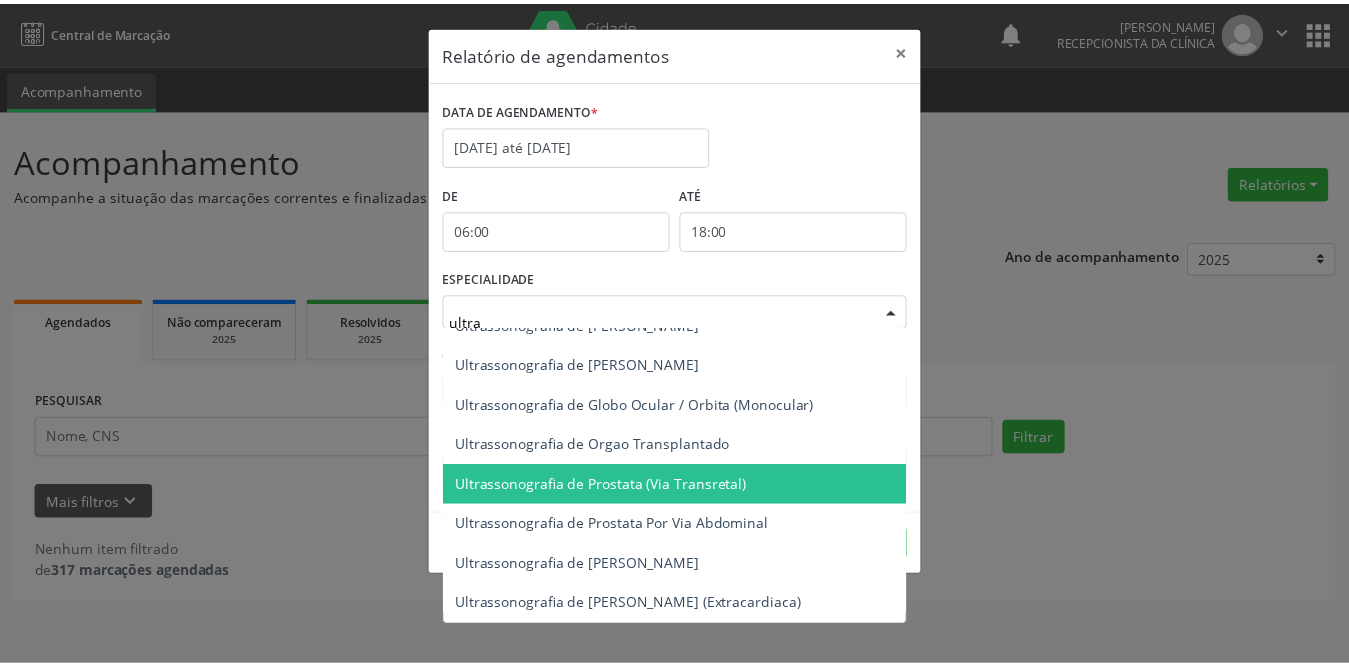 scroll, scrollTop: 560, scrollLeft: 0, axis: vertical 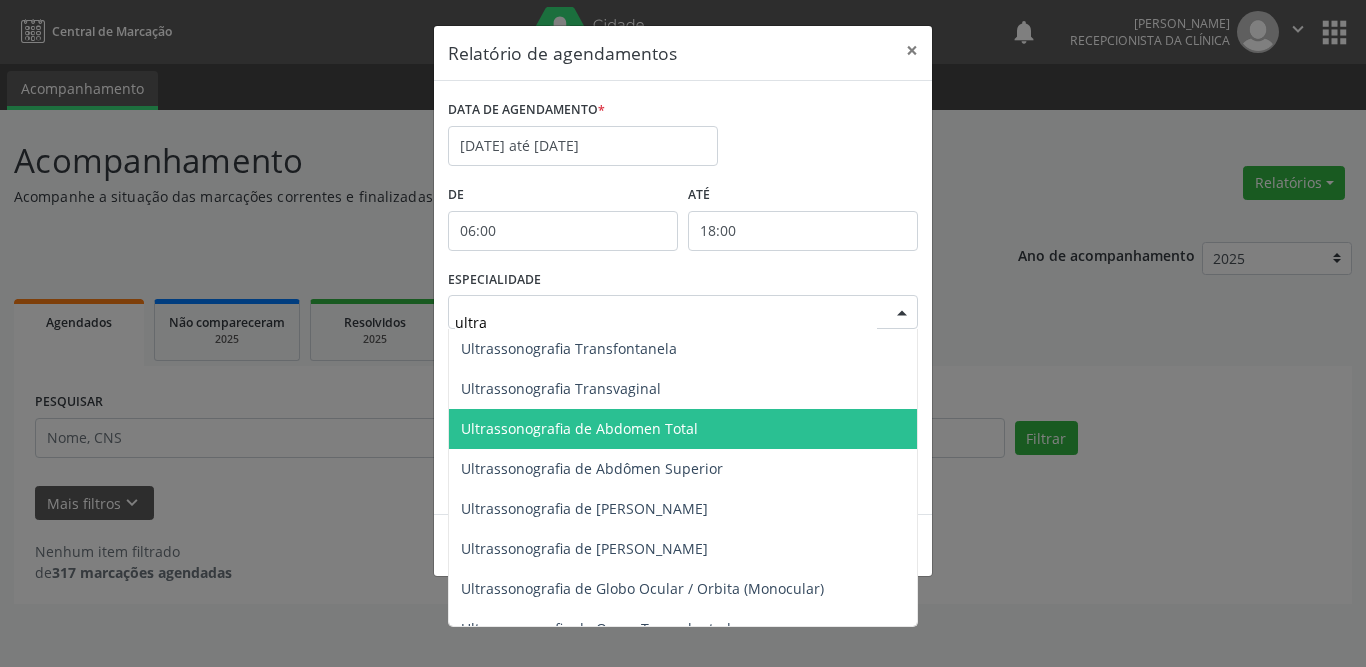 click on "Ultrassonografia de Abdomen Total" at bounding box center (579, 428) 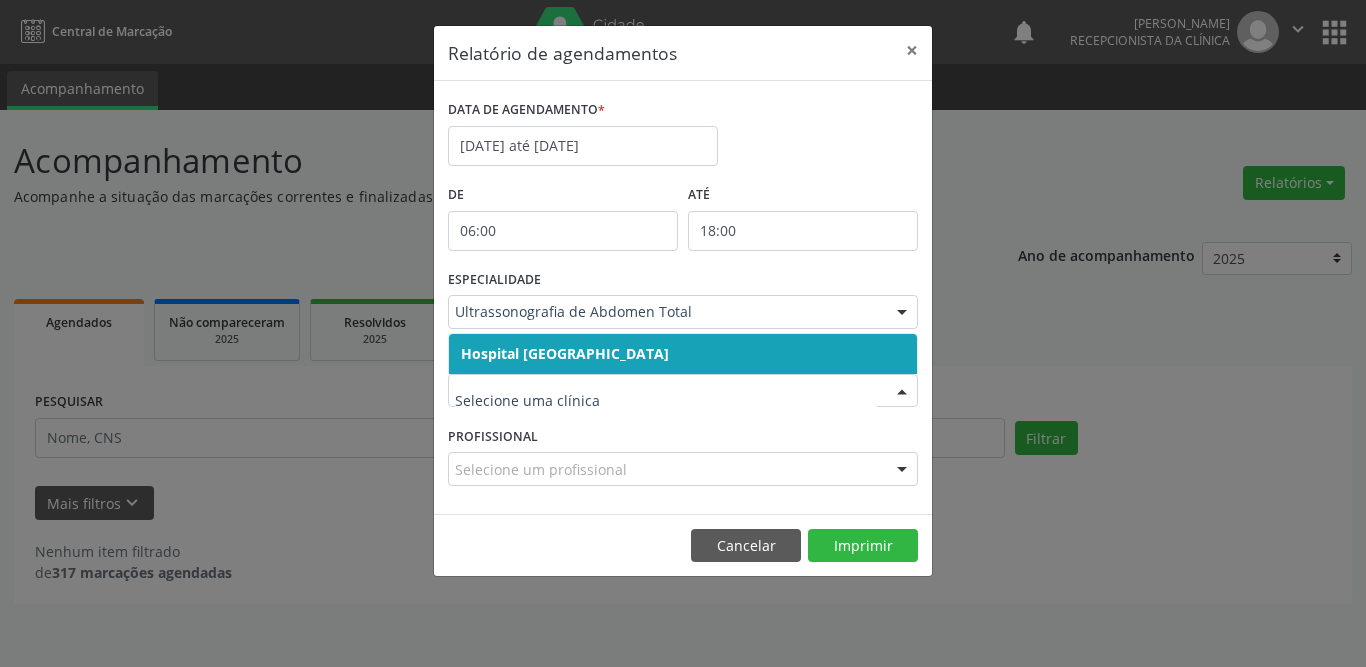 click on "Hospital [GEOGRAPHIC_DATA]" at bounding box center (683, 354) 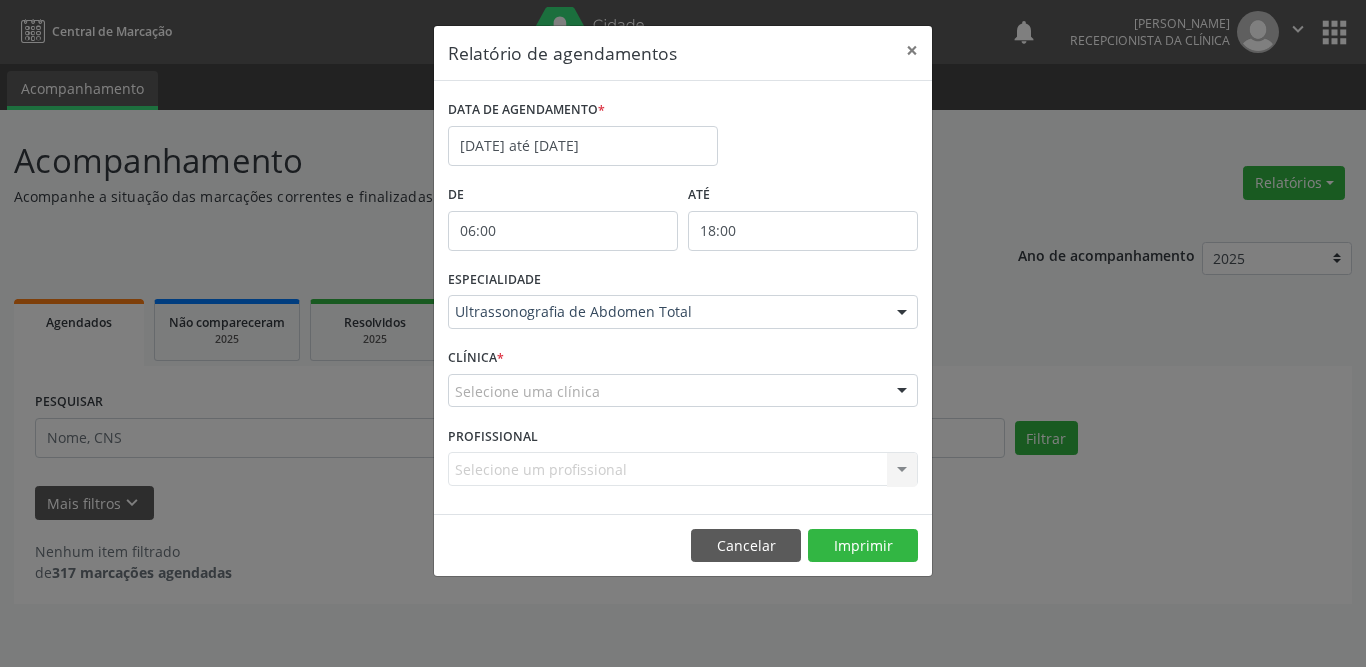 click on "Selecione uma clínica" at bounding box center (683, 391) 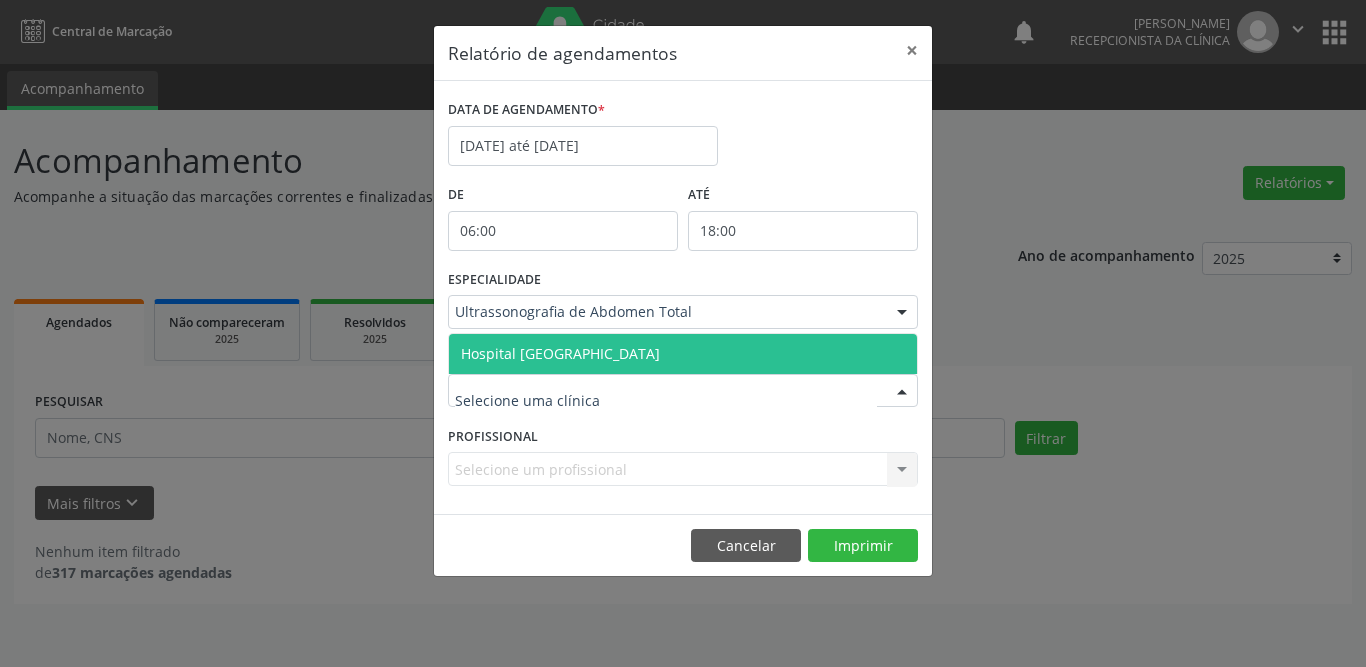 click on "Hospital [GEOGRAPHIC_DATA]" at bounding box center [560, 353] 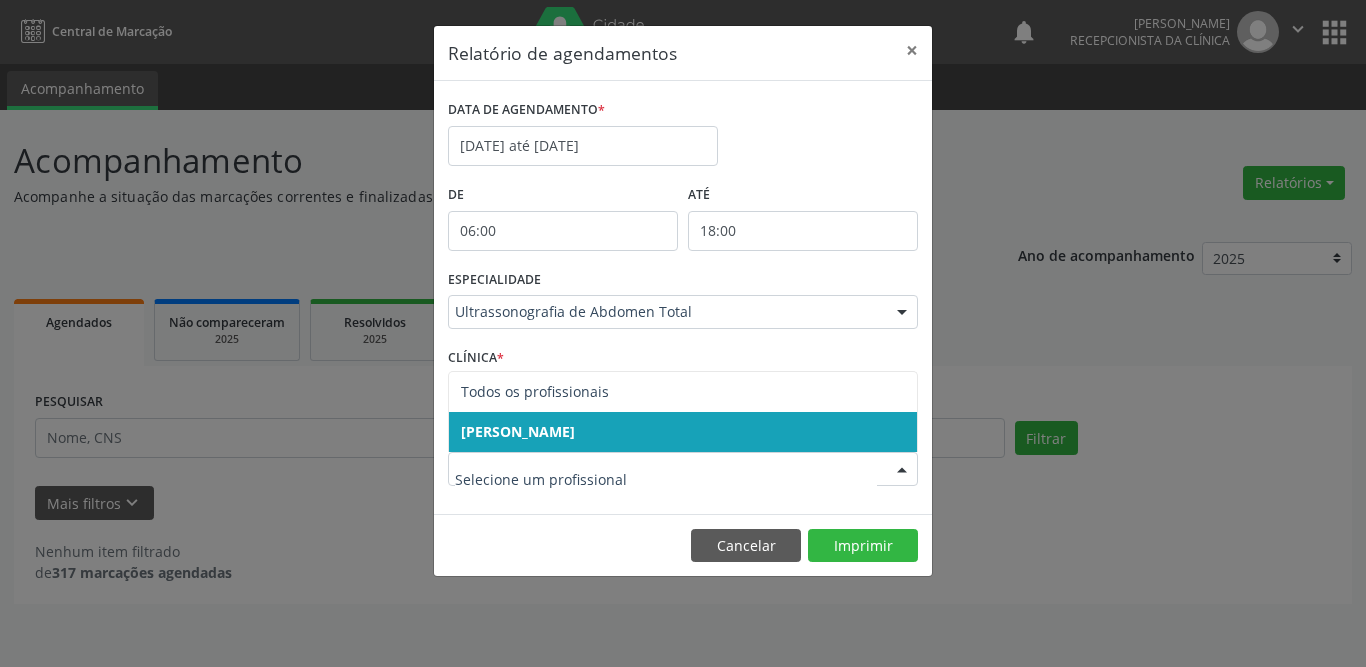 click on "[PERSON_NAME]" at bounding box center (518, 431) 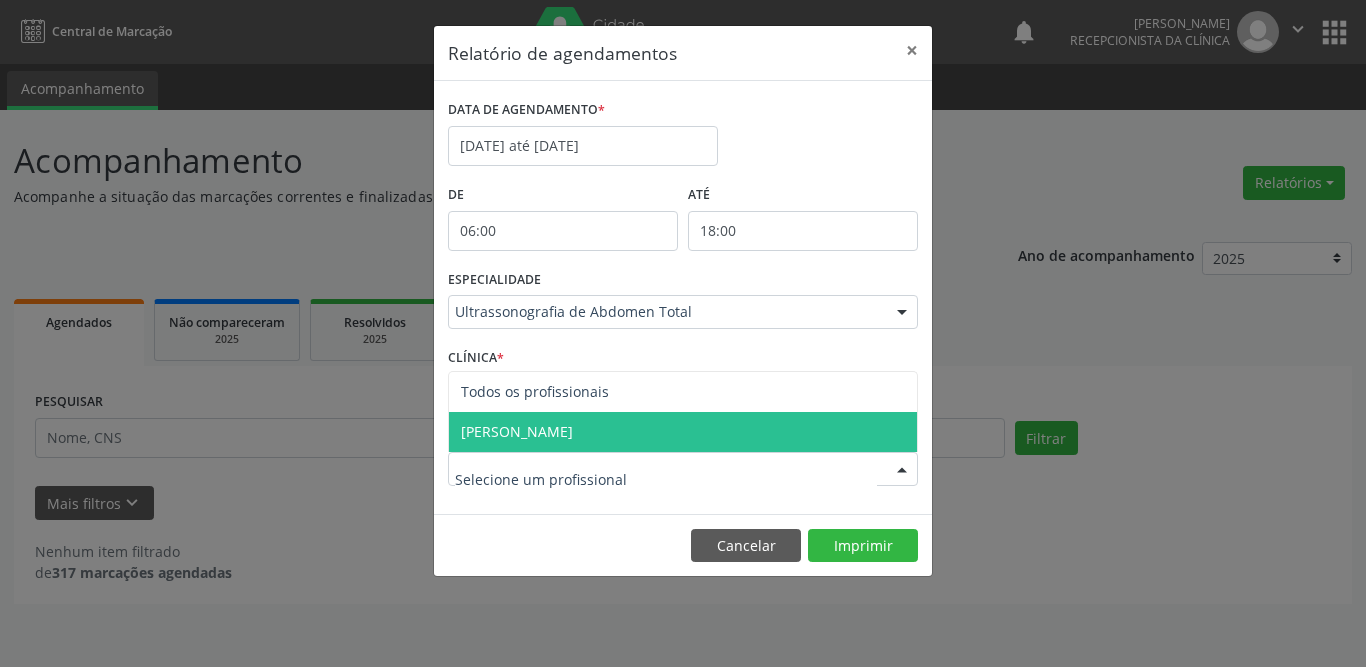 click on "[PERSON_NAME]" at bounding box center [683, 432] 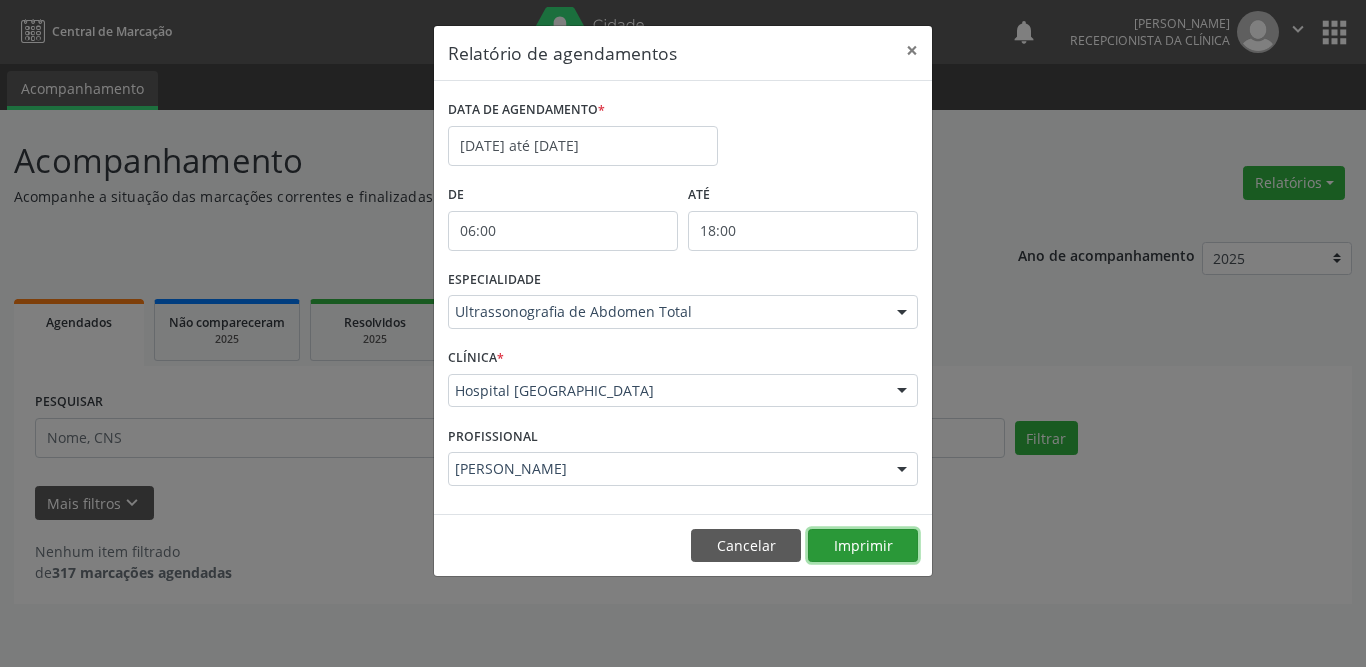 click on "Imprimir" at bounding box center [863, 546] 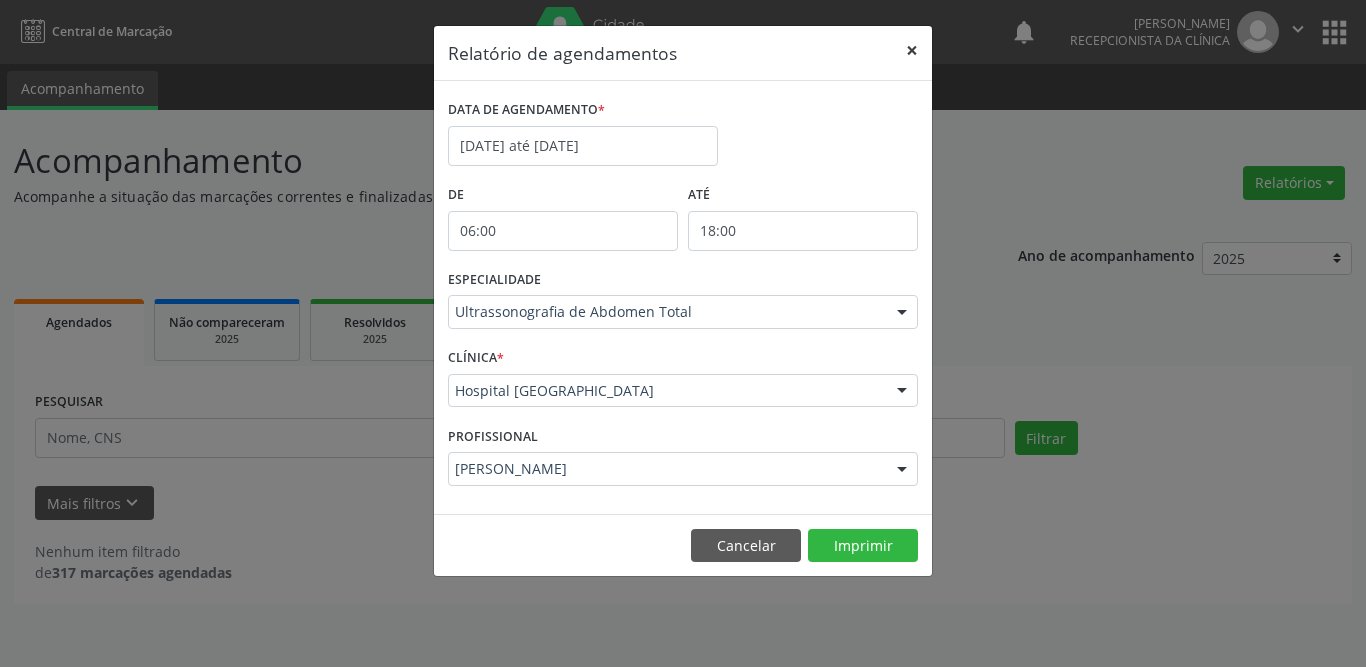 click on "×" at bounding box center [912, 50] 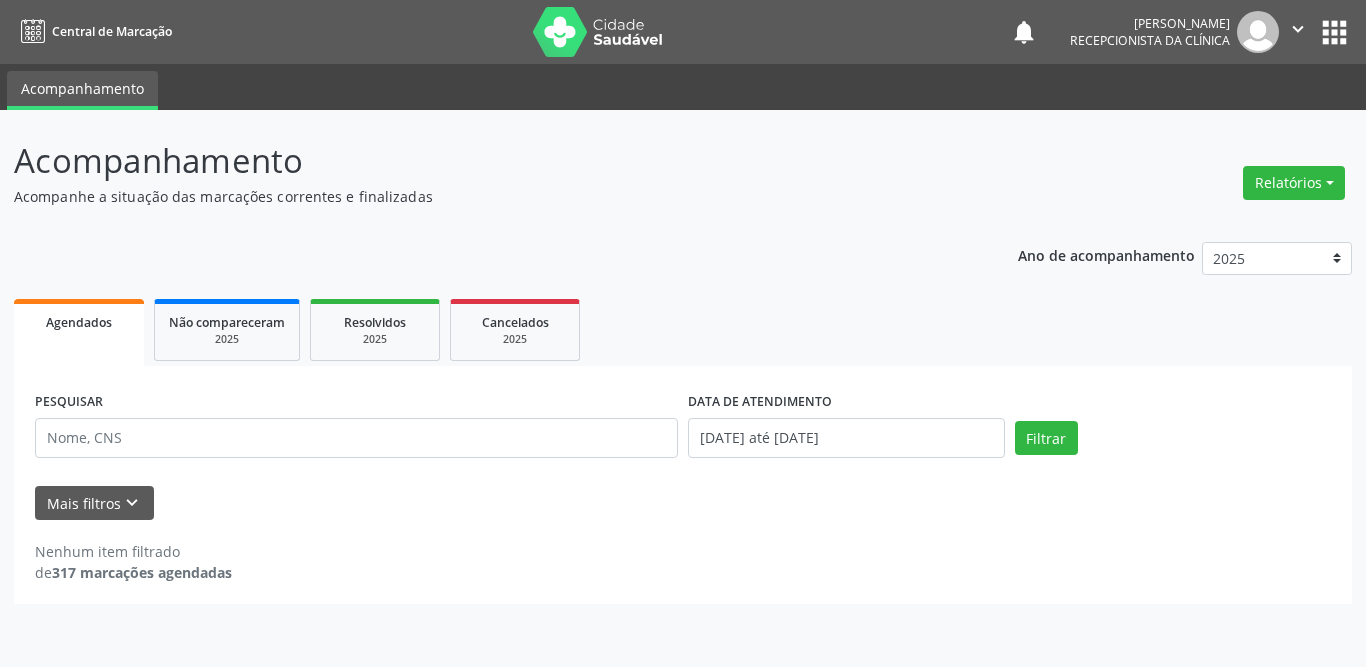 click on "apps" at bounding box center (1334, 32) 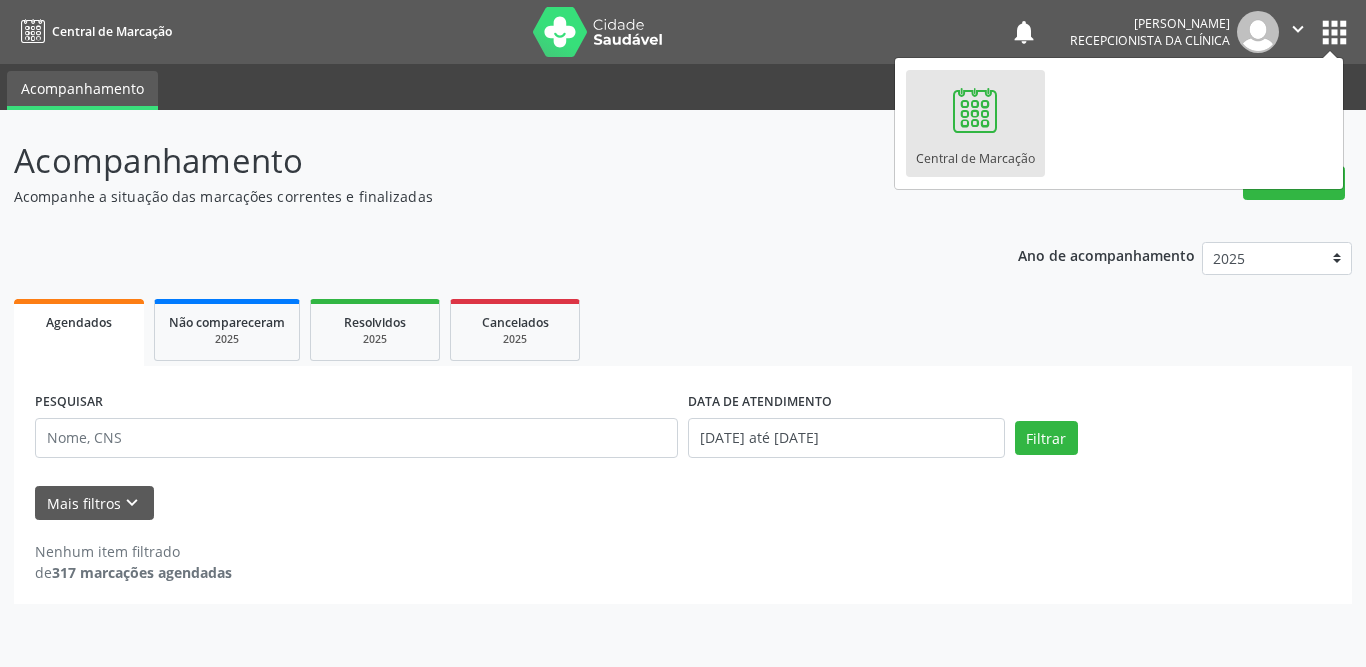 click on "Acompanhamento
Acompanhe a situação das marcações correntes e finalizadas
Relatórios
Agendamentos
Procedimentos realizados
Ano de acompanhamento
2025 2024   Agendados   Não compareceram
2025
Resolvidos
2025
Cancelados
2025
PESQUISAR
DATA DE ATENDIMENTO
[DATE] até [DATE]
Filtrar
UNIDADE DE REFERÊNCIA
Selecione uma UBS
Todas as UBS   Usf do Mutirao   Usf Cohab   Usf Caicarinha da Penha Tauapiranga   Posto de Saude [PERSON_NAME]   Usf Borborema   Usf Bom Jesus I   Usf Ipsep   Usf Sao Cristovao   Usf Santa [PERSON_NAME]   Usf Cagep   Usf Caxixola   Usf Bom Jesus II   Usf Malhada Cortada   Usf [GEOGRAPHIC_DATA]   Usf Varzea Aabb   Usf Ipsep II   Usf Cohab II   Usf Varzinha   Usf Ipa Faz [GEOGRAPHIC_DATA] I   Usf [GEOGRAPHIC_DATA]   Usf [GEOGRAPHIC_DATA]" at bounding box center (683, 370) 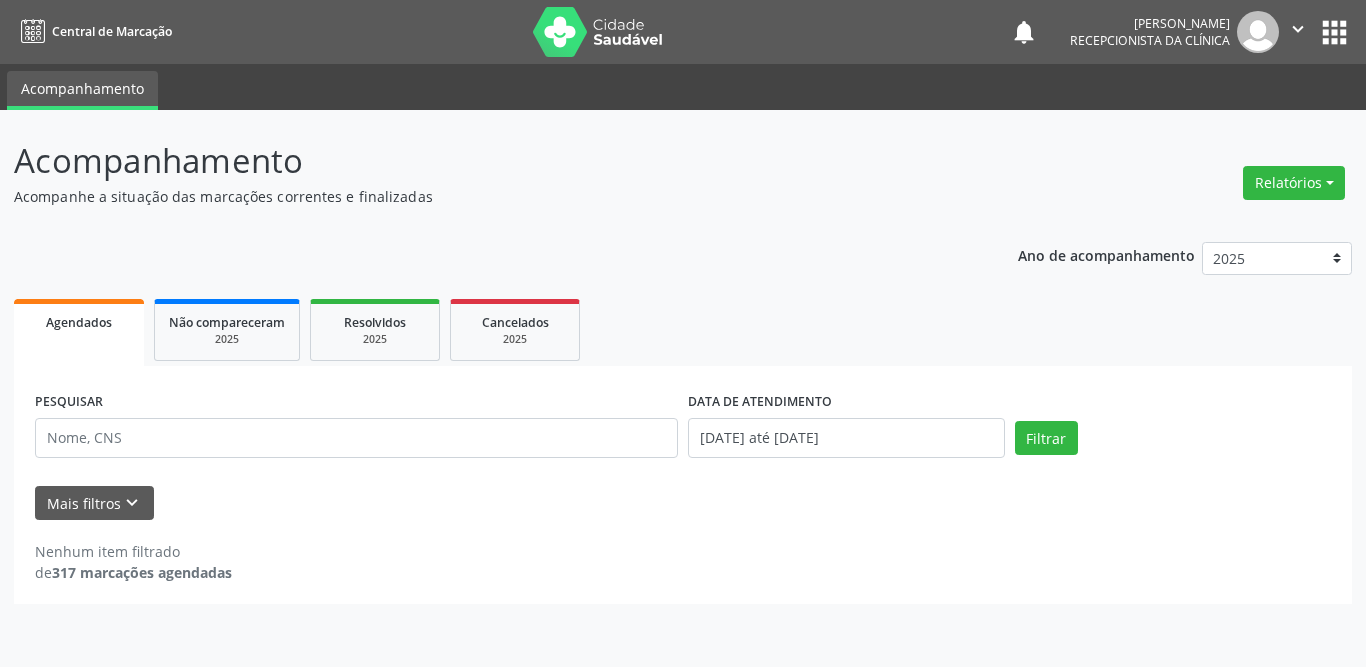 click on "Acompanhamento" at bounding box center [82, 90] 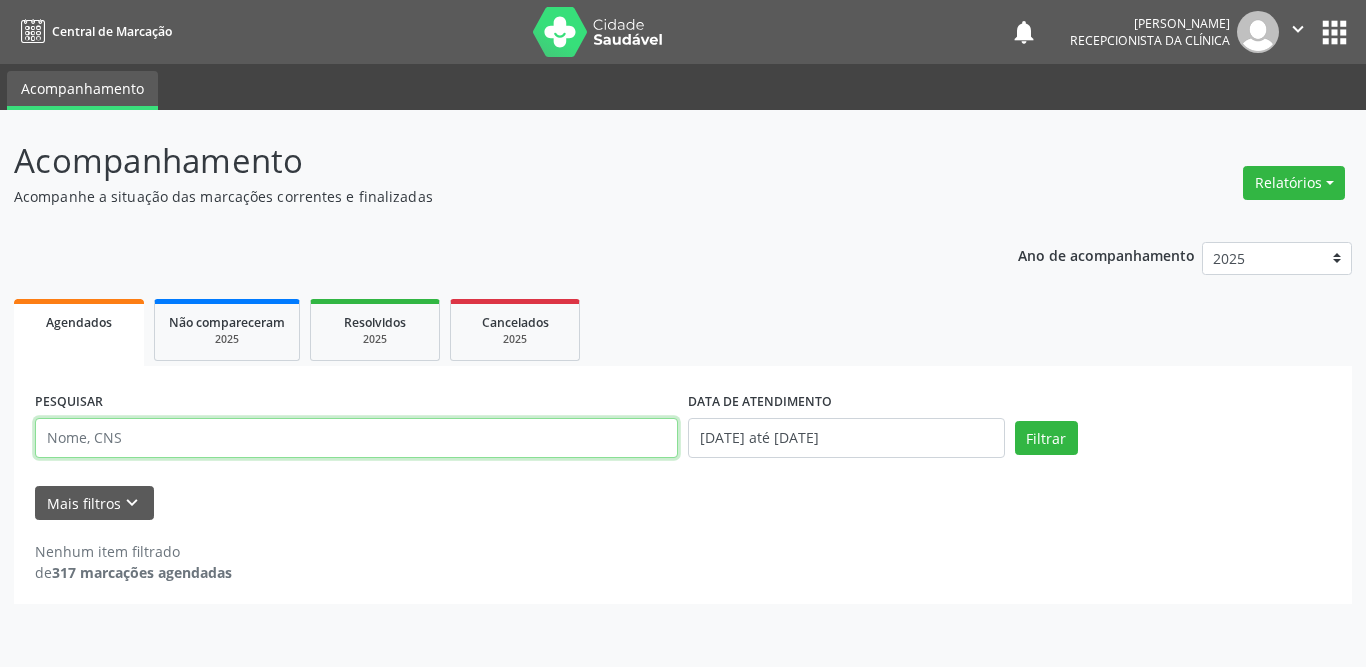 click at bounding box center (356, 438) 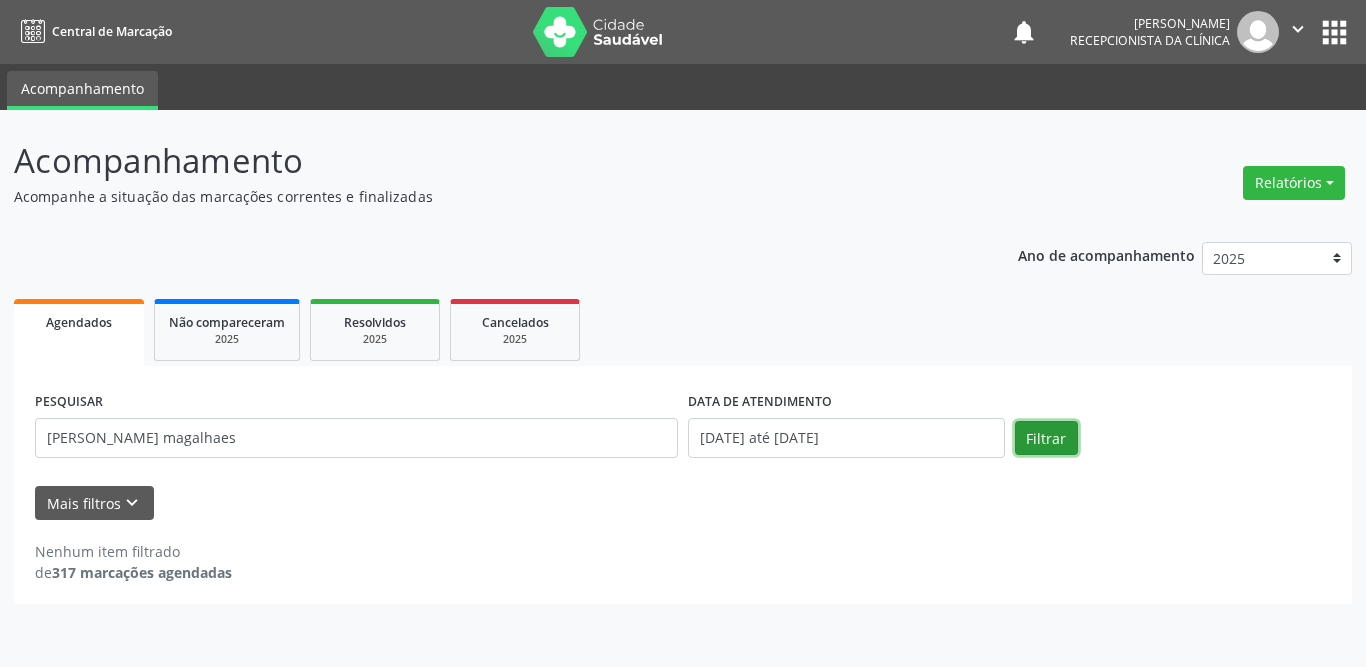 click on "Filtrar" at bounding box center [1046, 438] 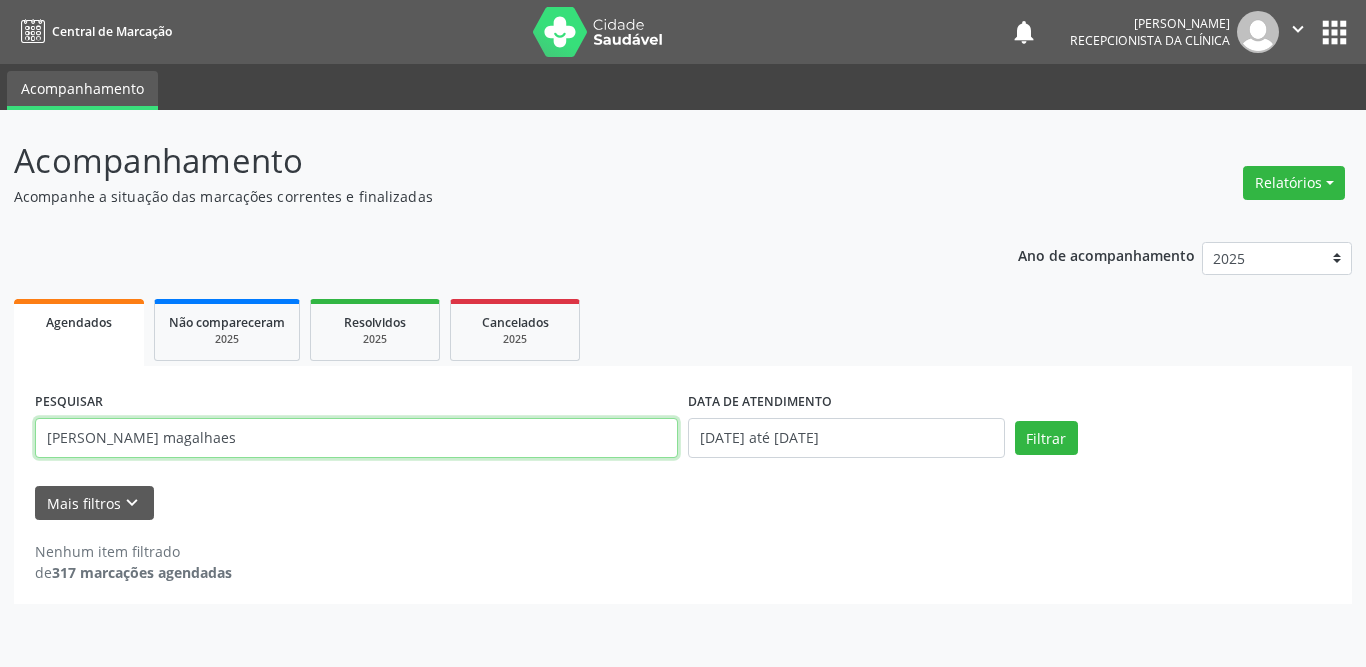 drag, startPoint x: 263, startPoint y: 450, endPoint x: 28, endPoint y: 452, distance: 235.00851 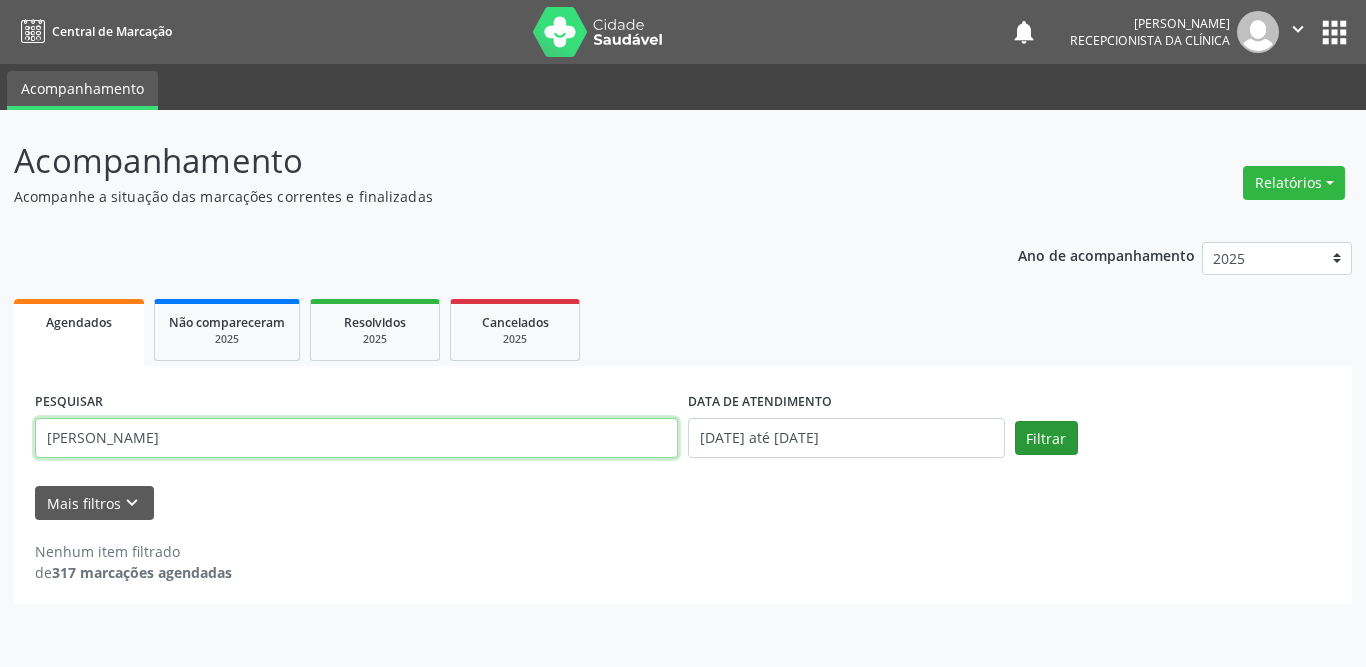 type on "[PERSON_NAME]" 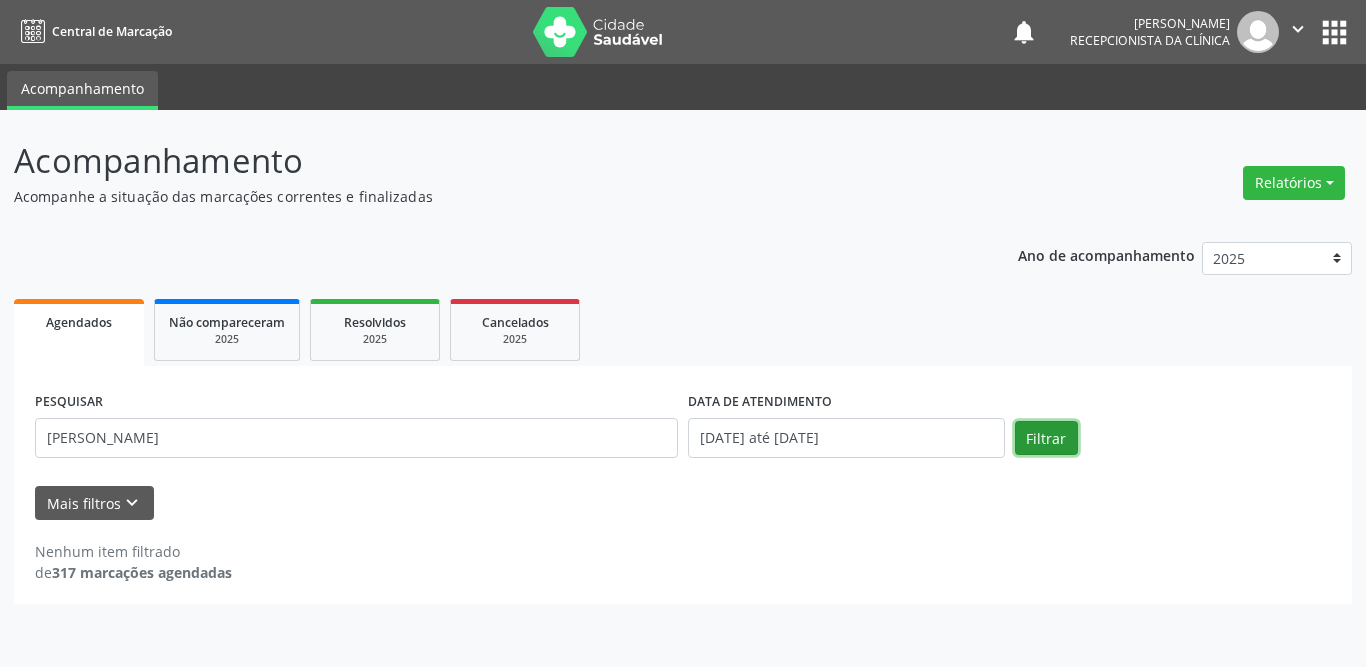 click on "Filtrar" at bounding box center (1046, 438) 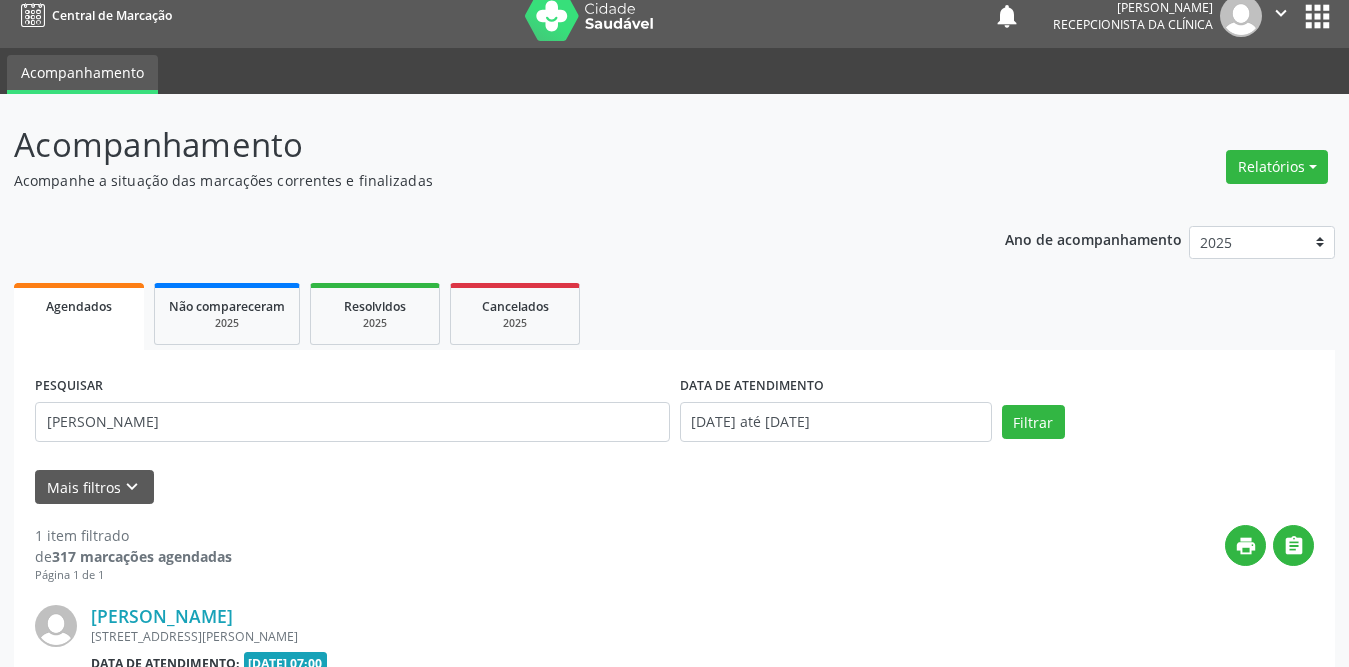 scroll, scrollTop: 238, scrollLeft: 0, axis: vertical 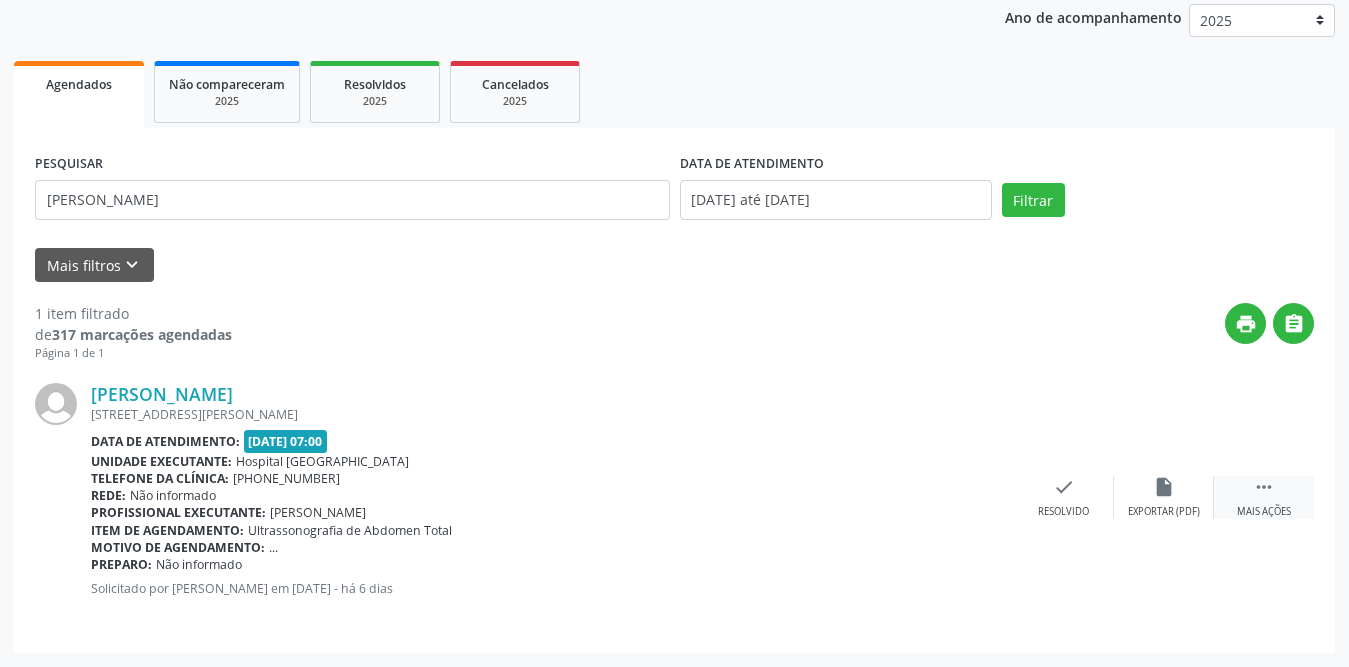 click on "
Mais ações" at bounding box center [1264, 497] 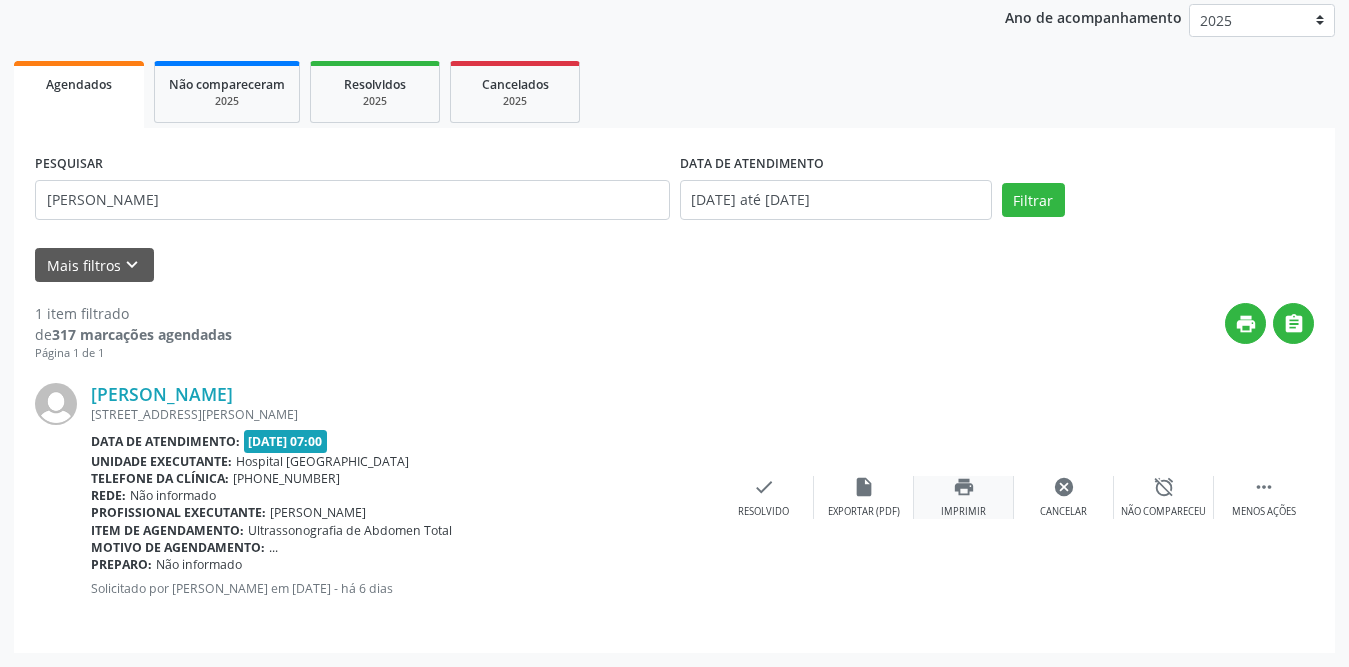 click on "print
Imprimir" at bounding box center (964, 497) 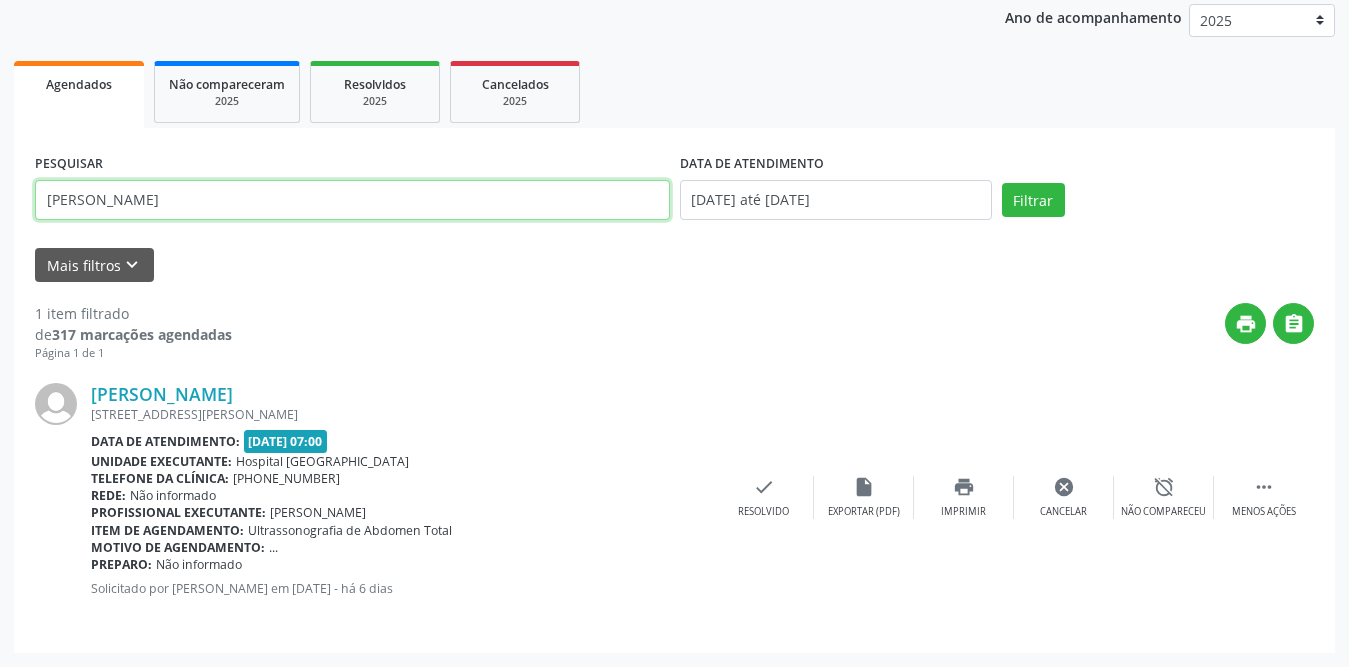 drag, startPoint x: 222, startPoint y: 193, endPoint x: 5, endPoint y: 195, distance: 217.00922 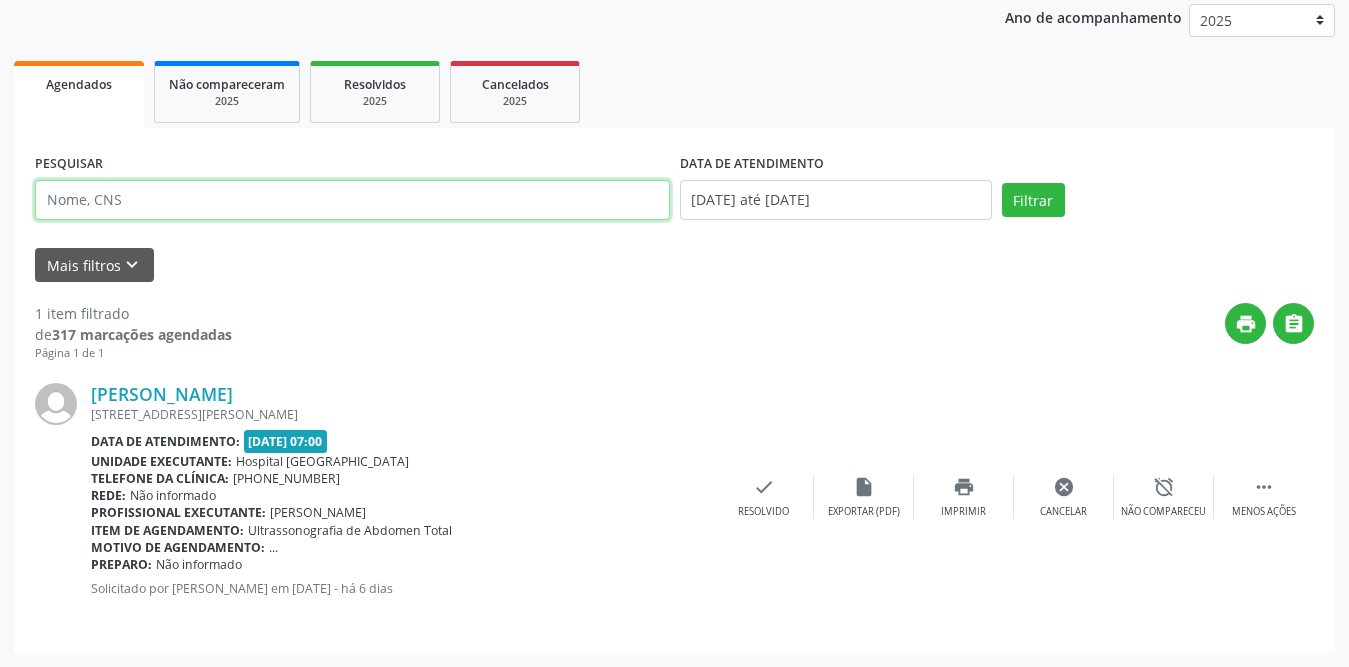 type 